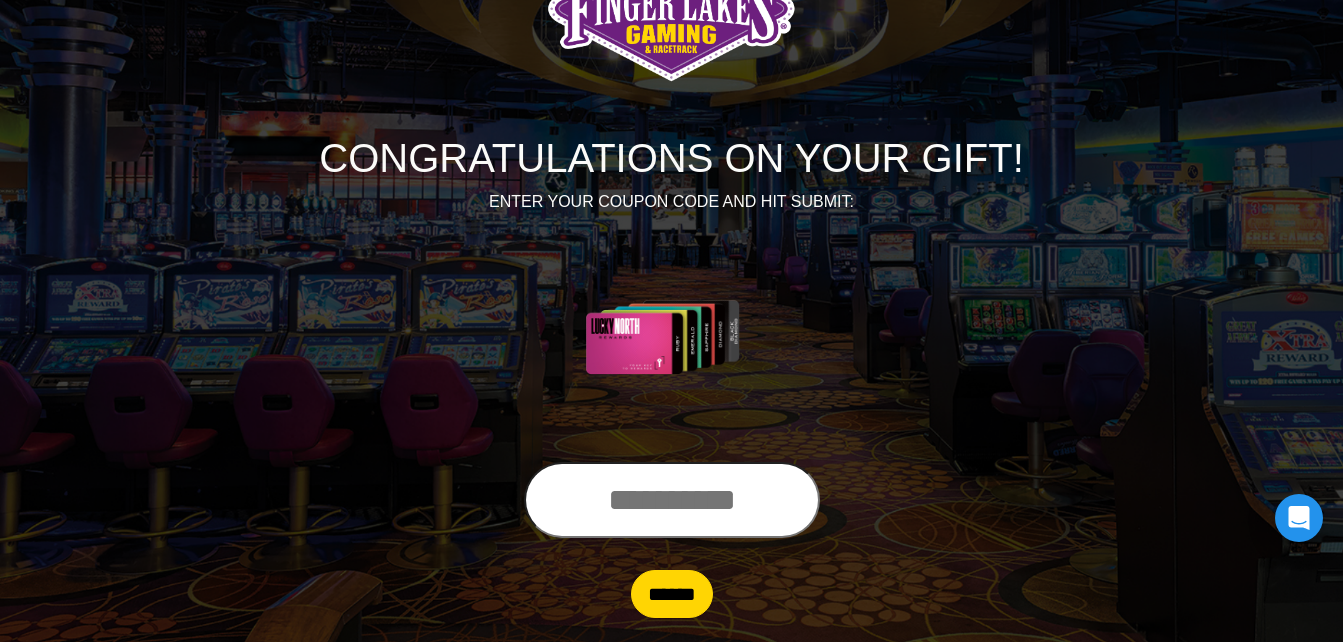 scroll, scrollTop: 140, scrollLeft: 0, axis: vertical 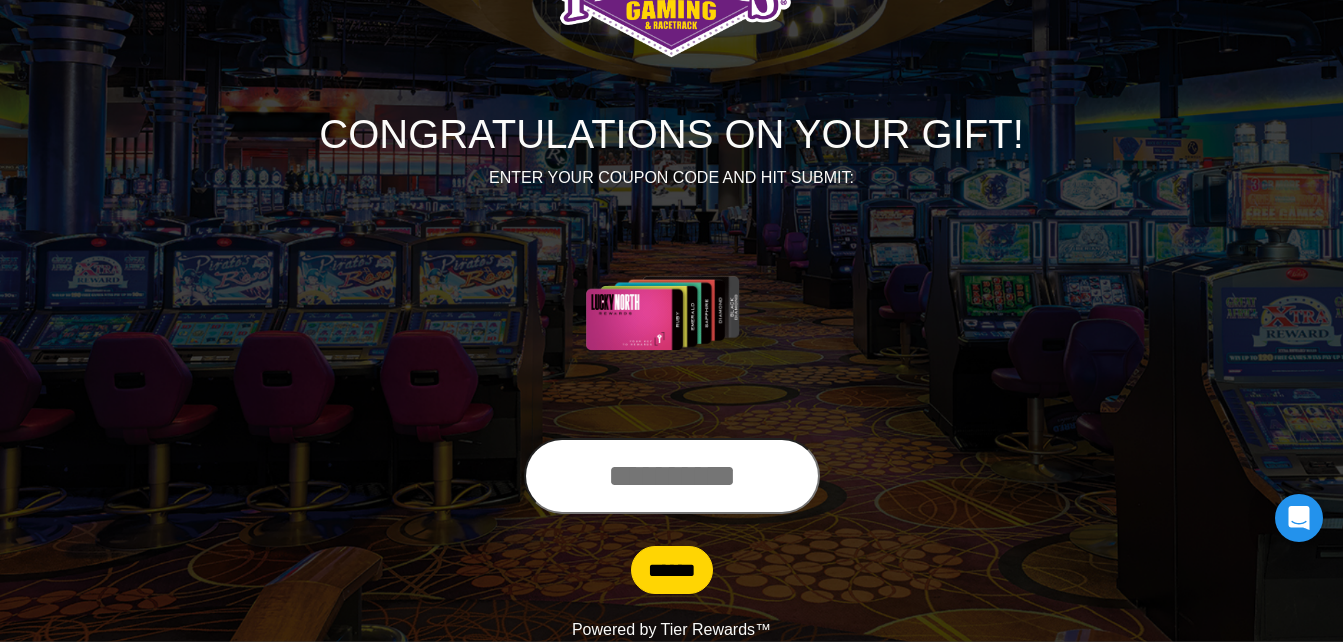 click at bounding box center (672, 476) 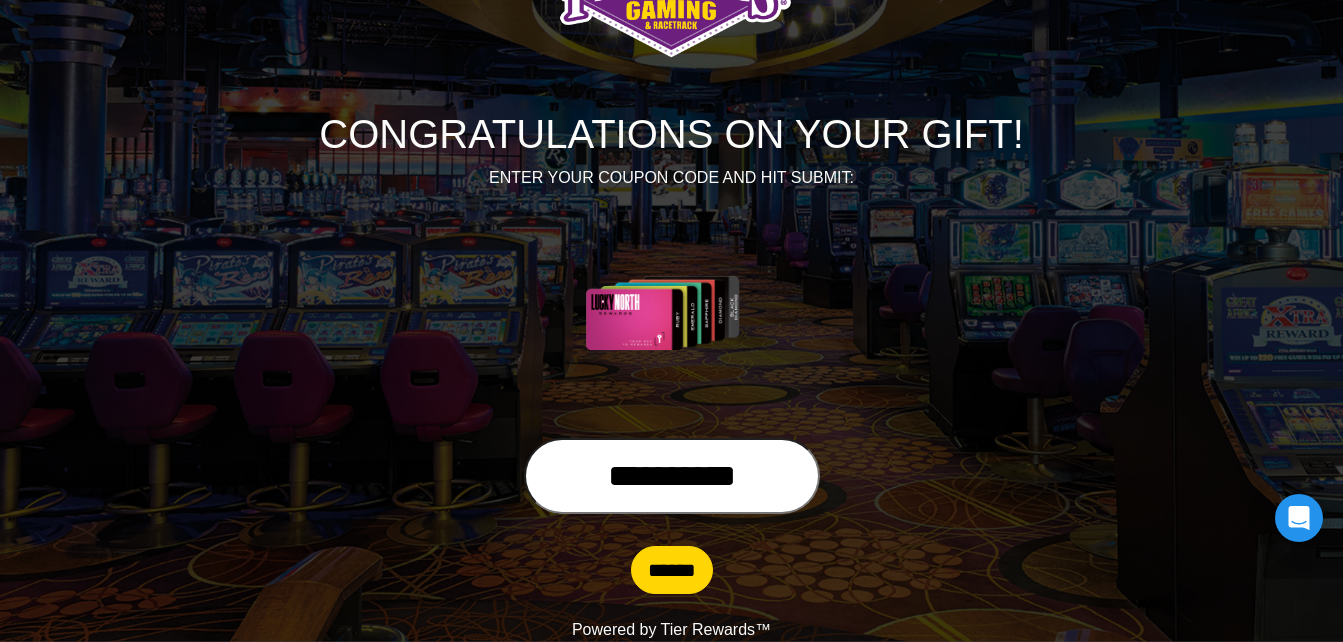 type on "**********" 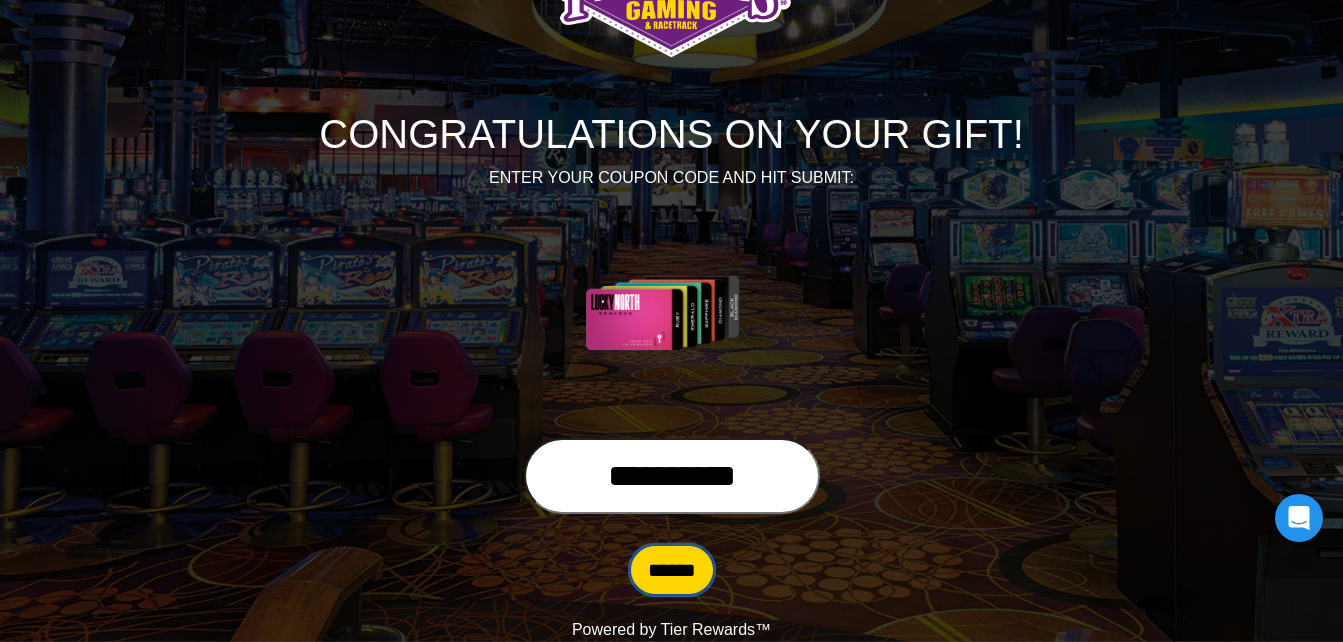 click on "******" at bounding box center (672, 570) 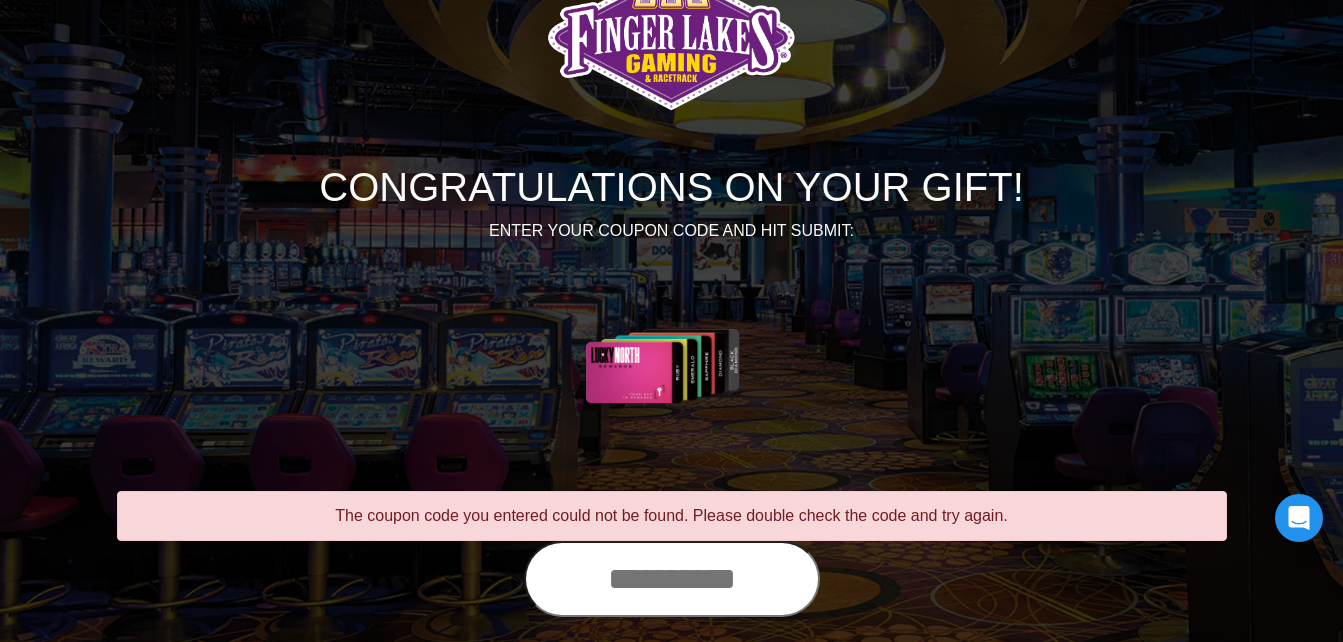 scroll, scrollTop: 190, scrollLeft: 0, axis: vertical 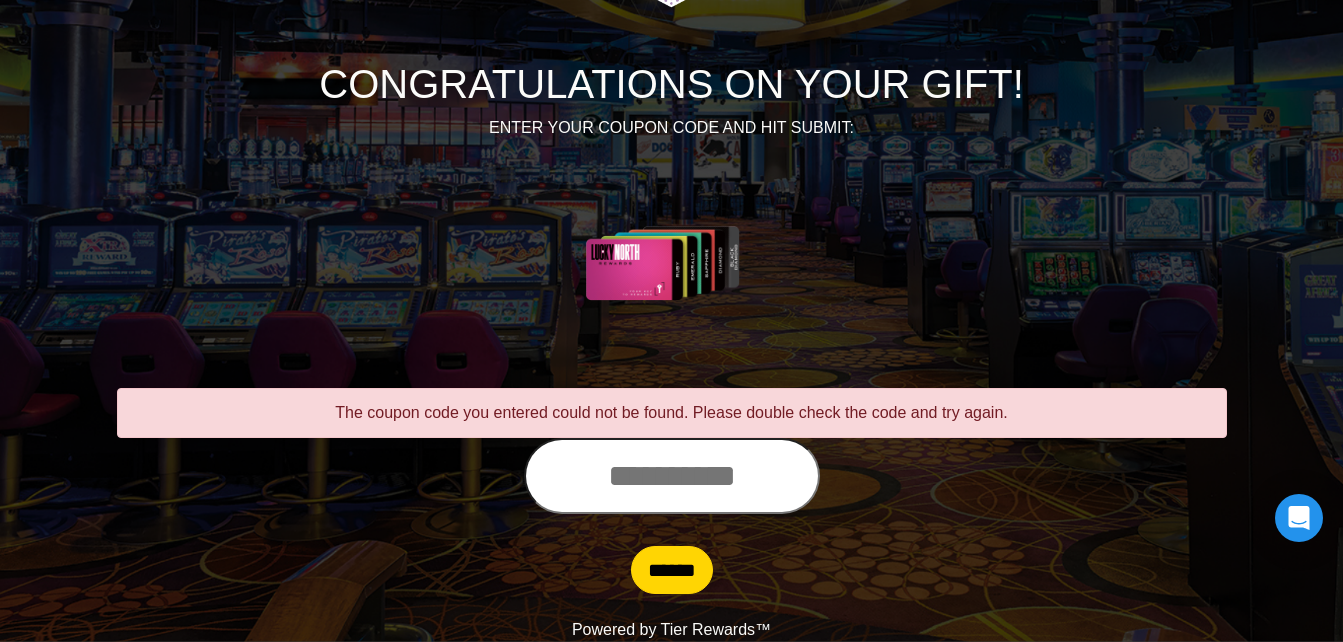 click at bounding box center [672, 476] 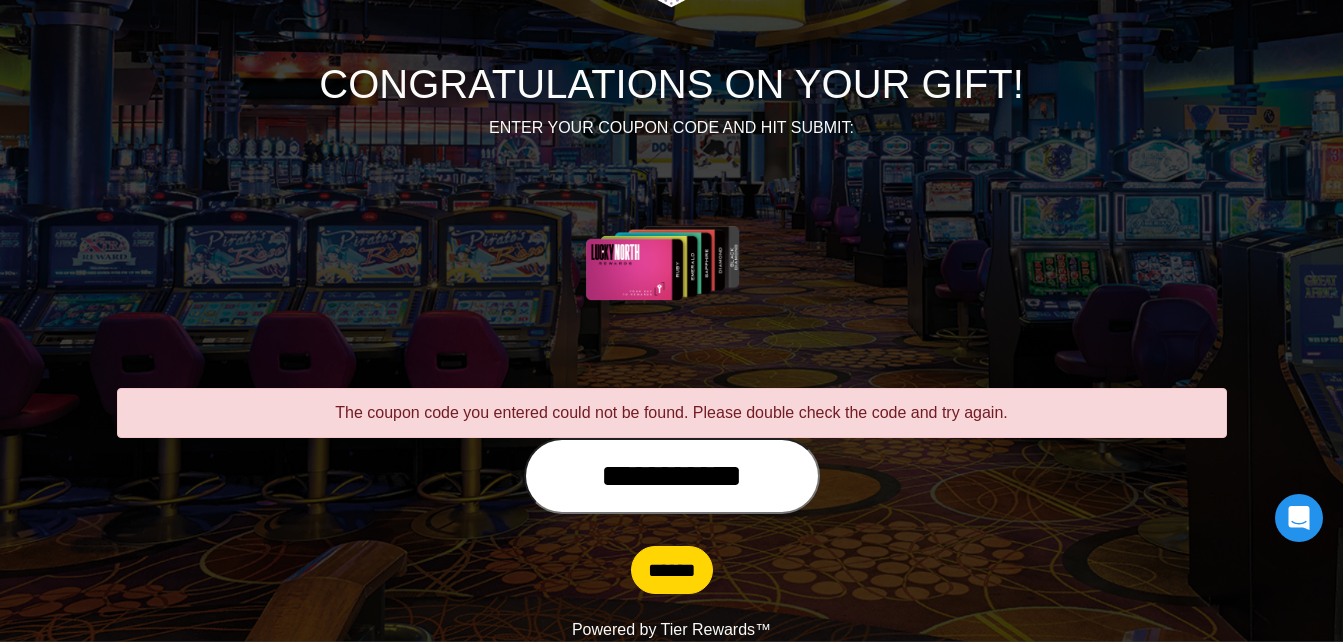 type on "**********" 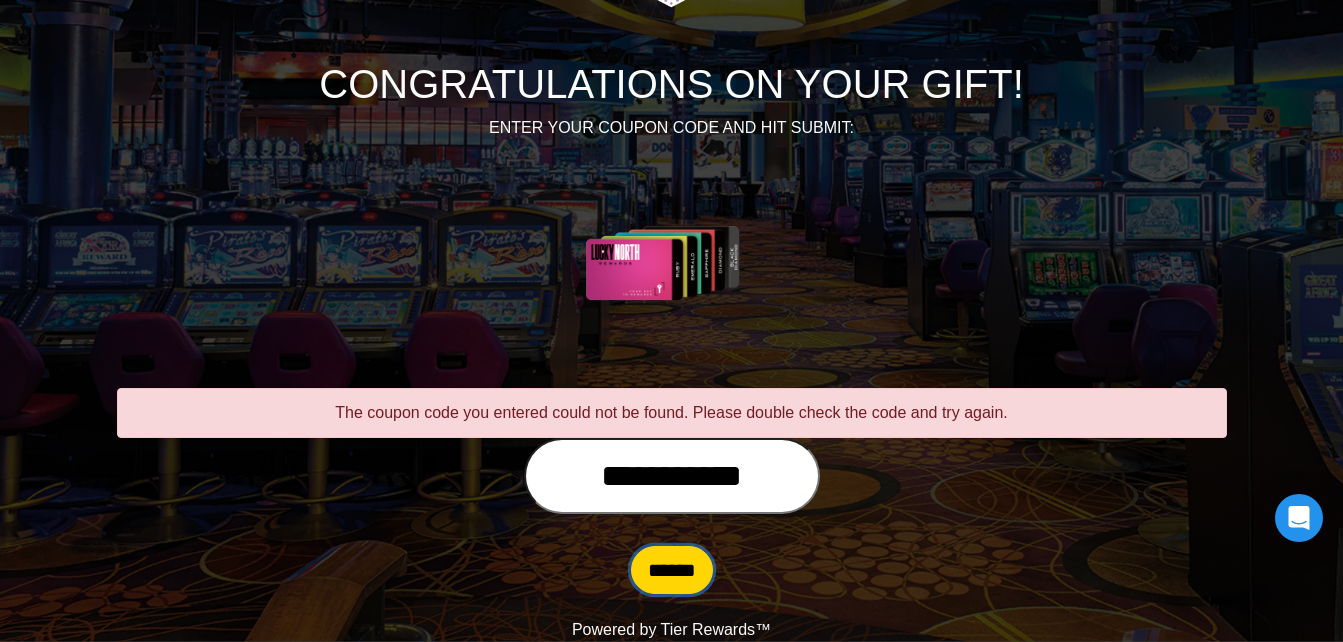 click on "******" at bounding box center (672, 570) 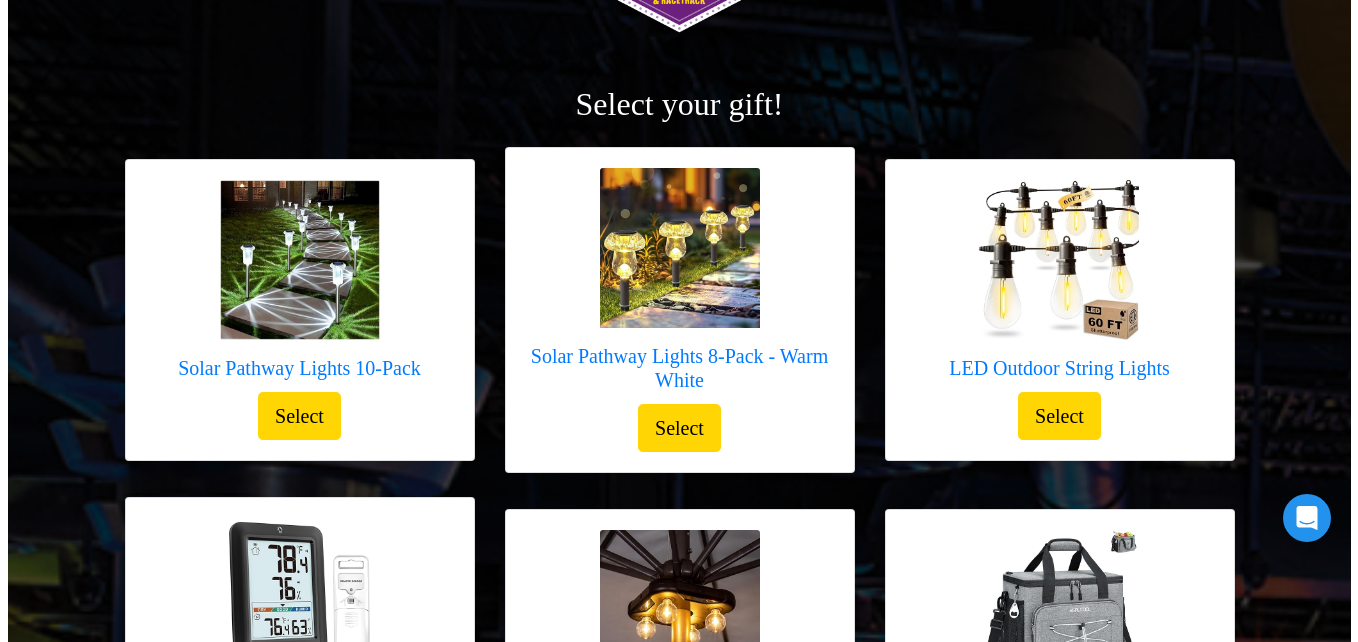 scroll, scrollTop: 200, scrollLeft: 0, axis: vertical 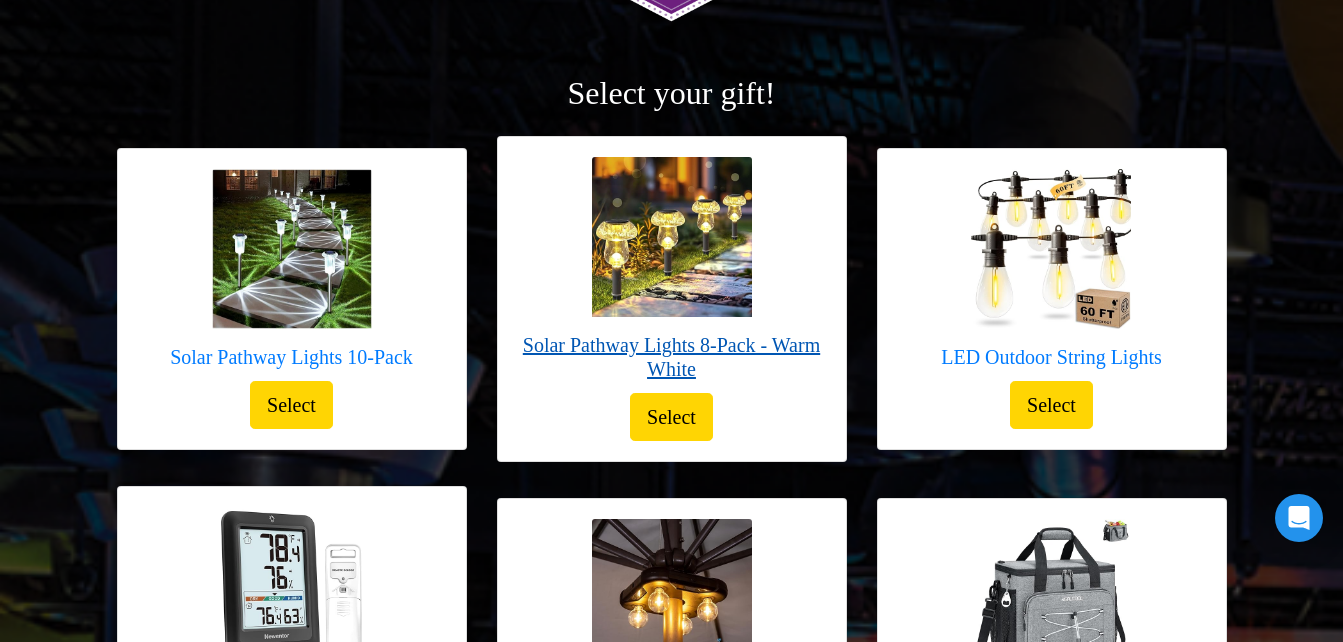 click at bounding box center (672, 237) 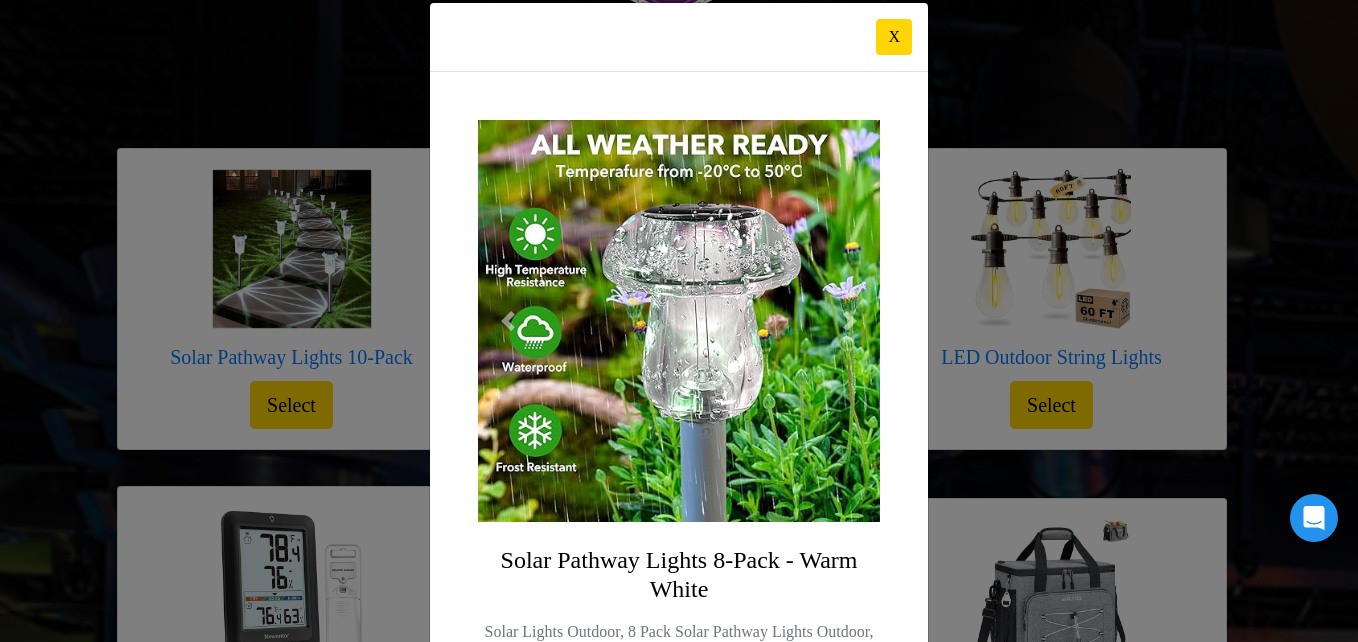 scroll, scrollTop: 0, scrollLeft: 0, axis: both 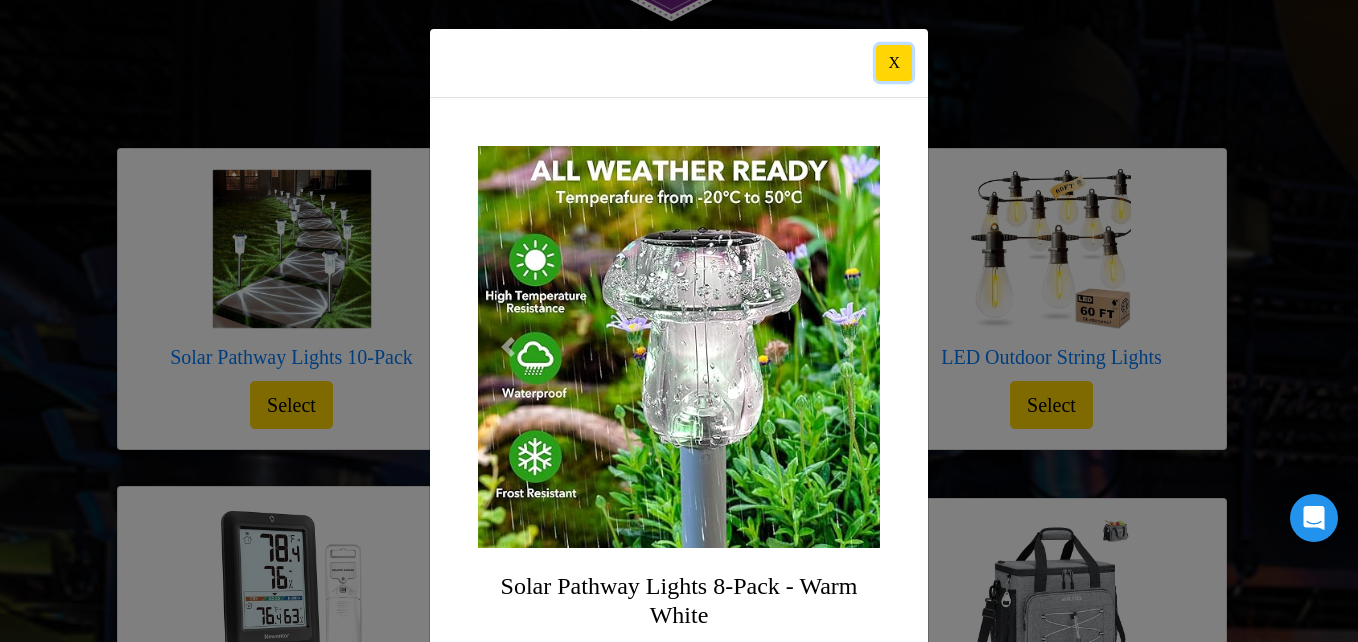click on "X" at bounding box center [894, 63] 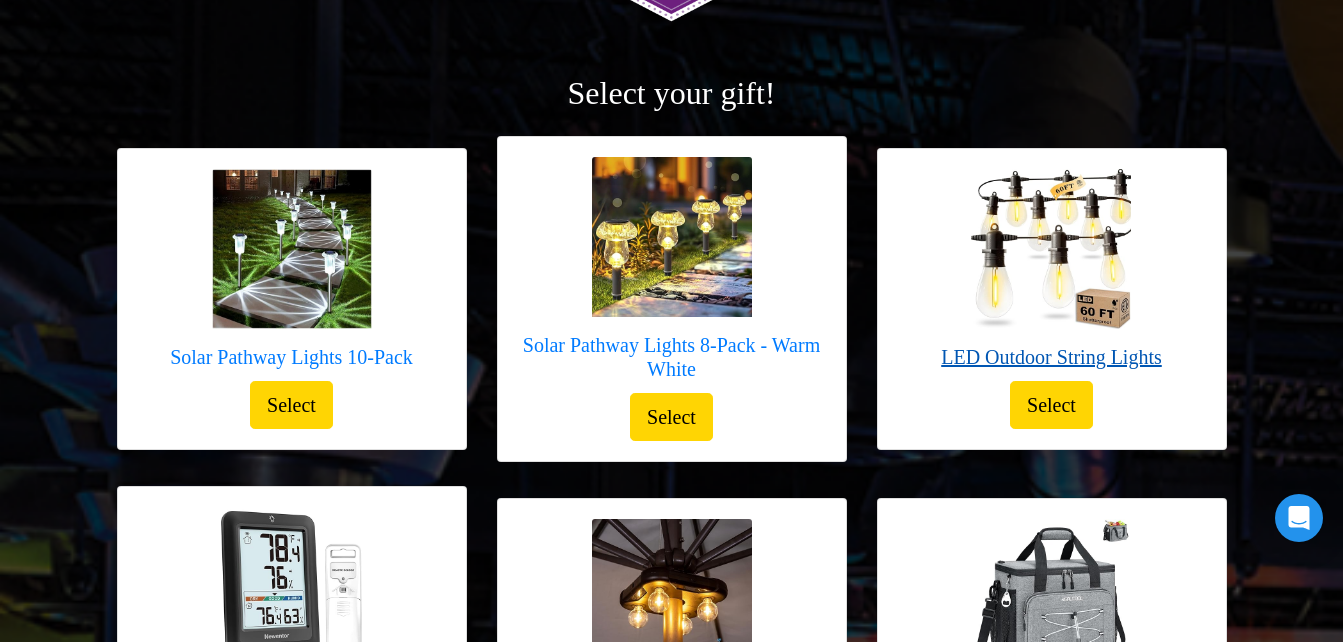 click at bounding box center [1051, 249] 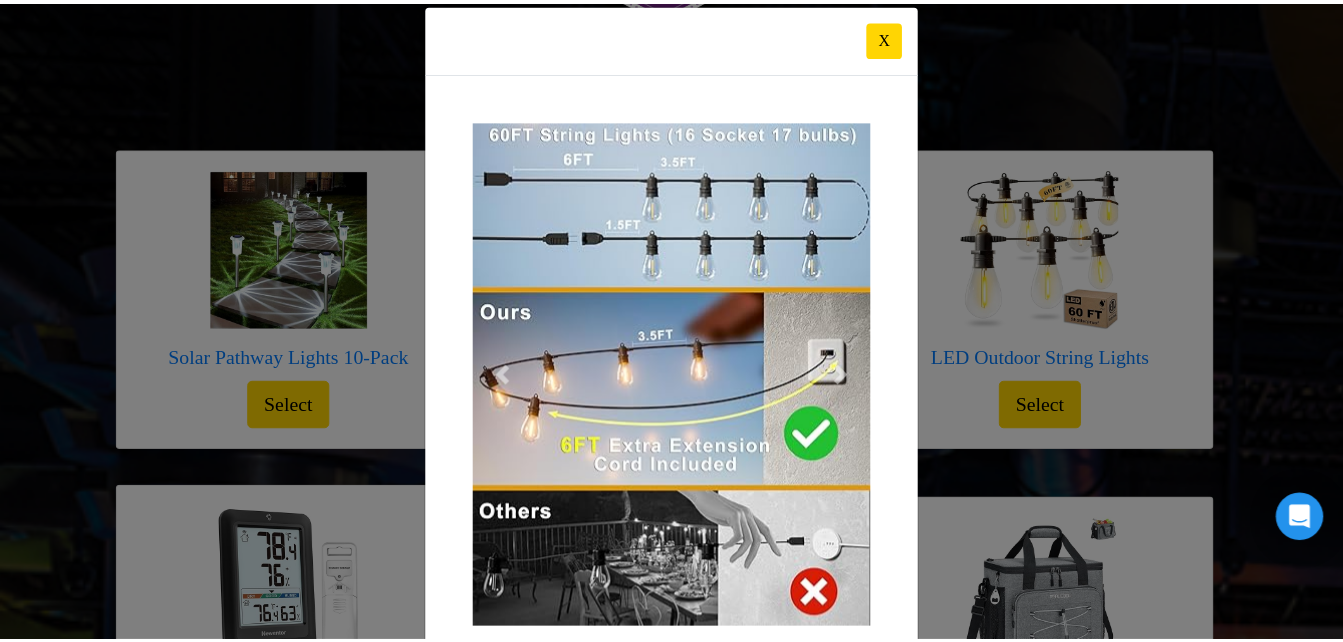 scroll, scrollTop: 0, scrollLeft: 0, axis: both 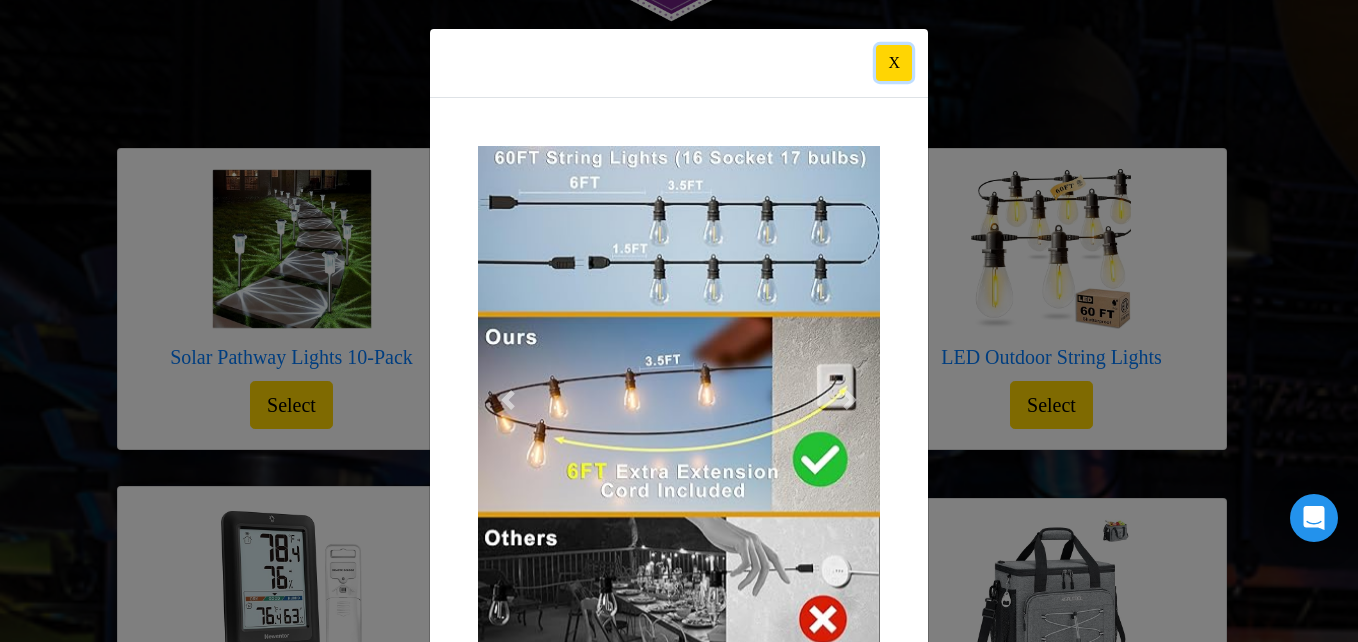 click on "X" at bounding box center [894, 63] 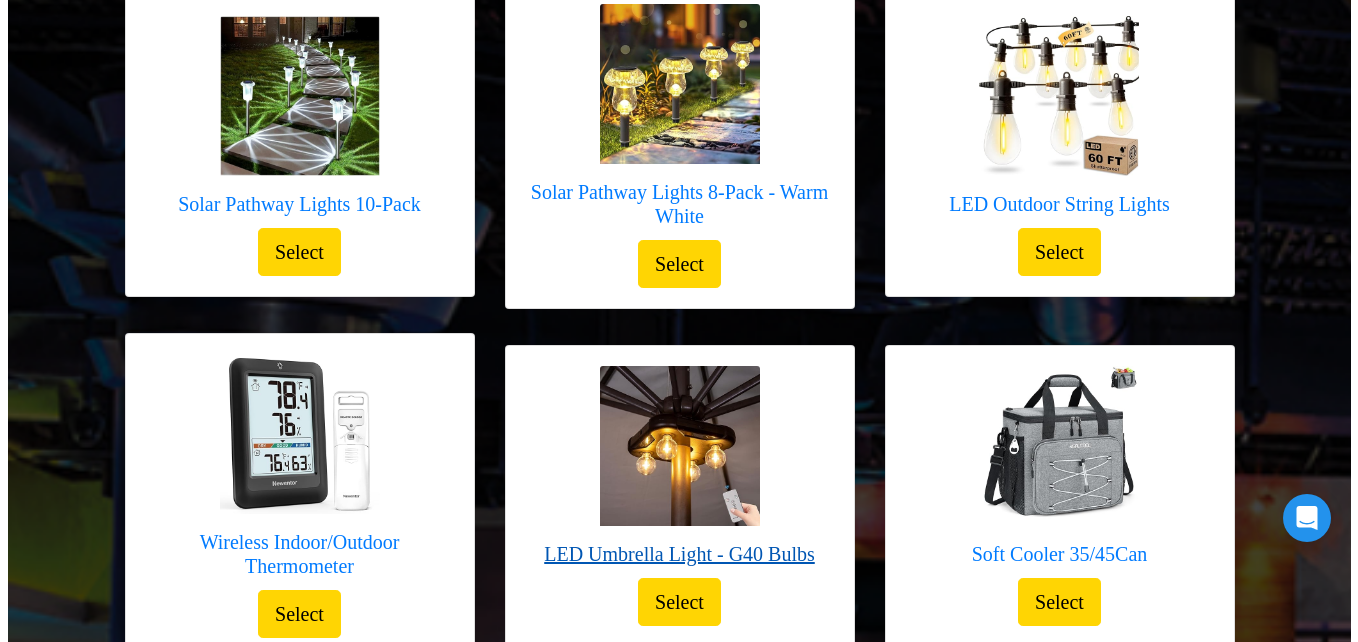 scroll, scrollTop: 364, scrollLeft: 0, axis: vertical 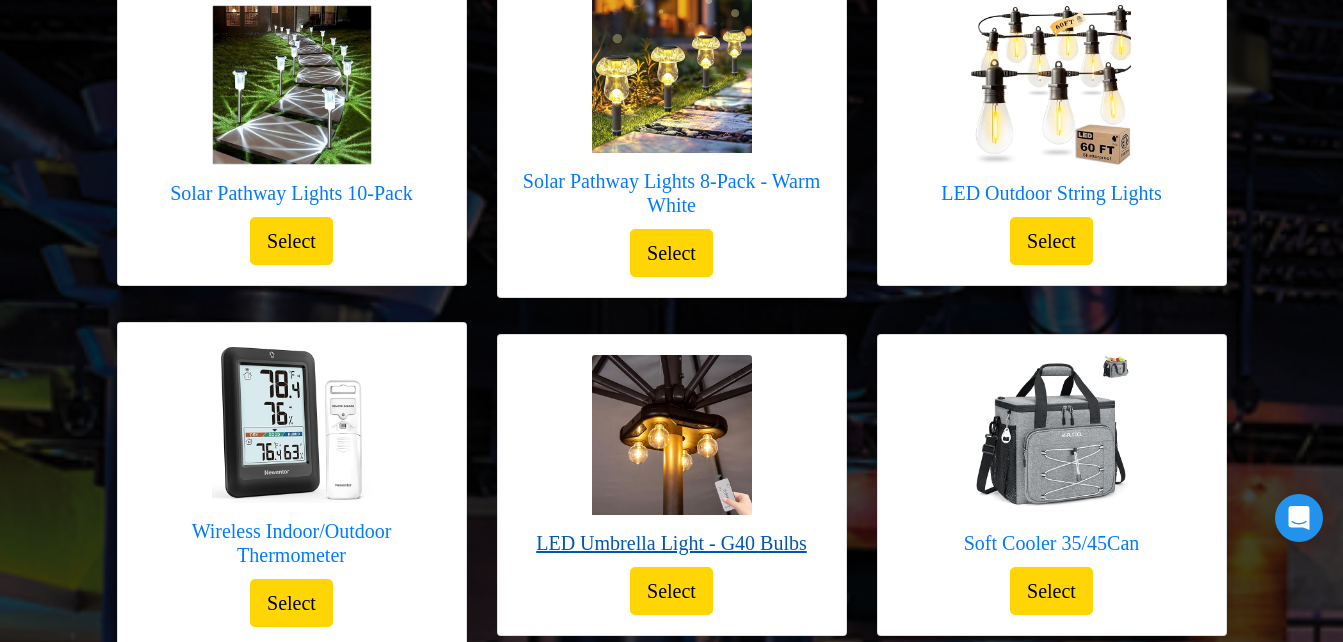click at bounding box center (672, 435) 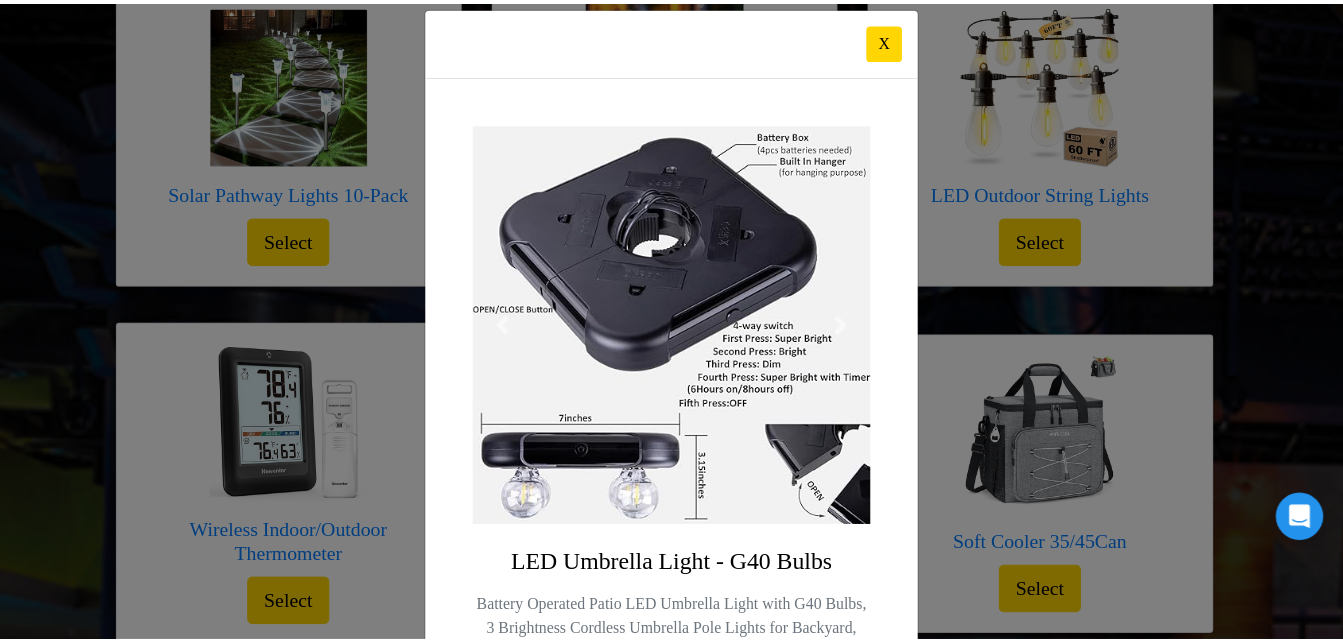 scroll, scrollTop: 0, scrollLeft: 0, axis: both 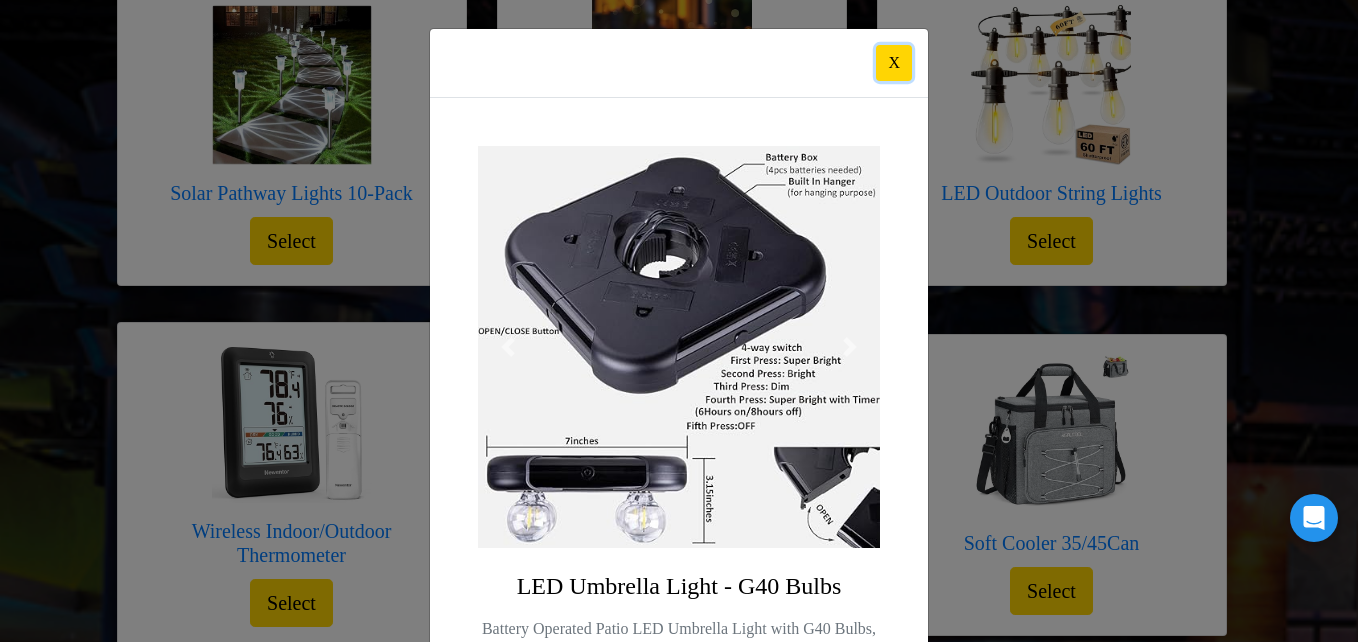 click on "X" at bounding box center [894, 63] 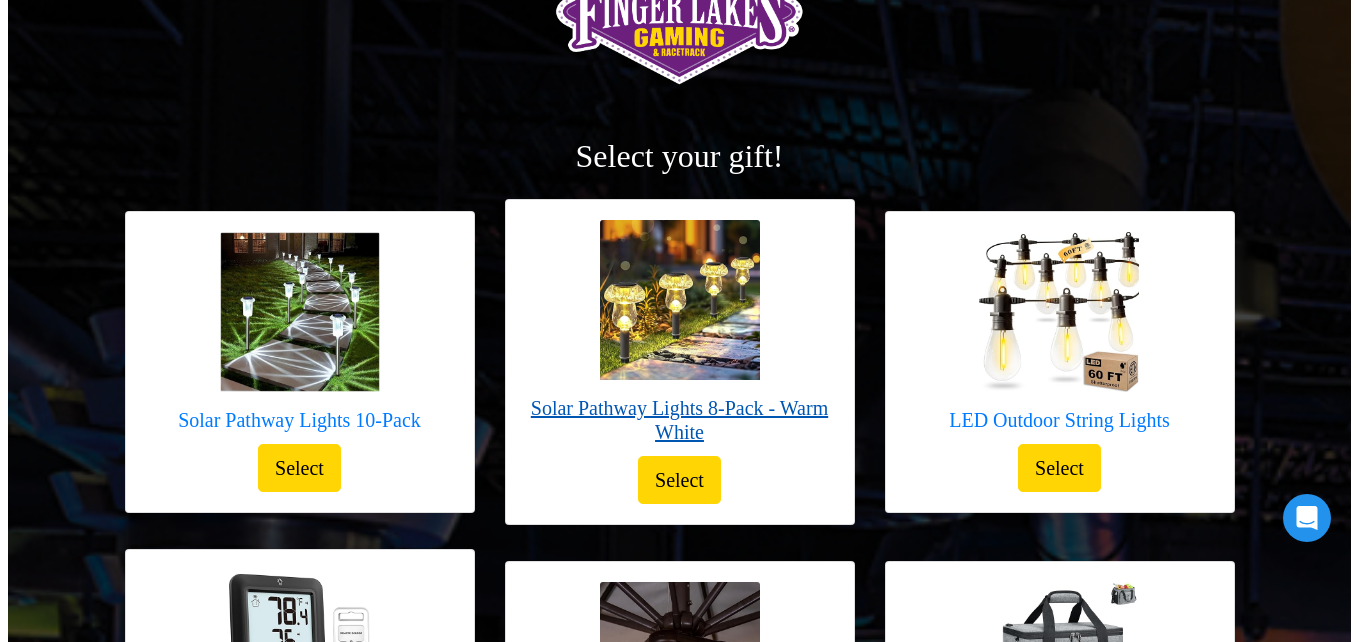 scroll, scrollTop: 164, scrollLeft: 0, axis: vertical 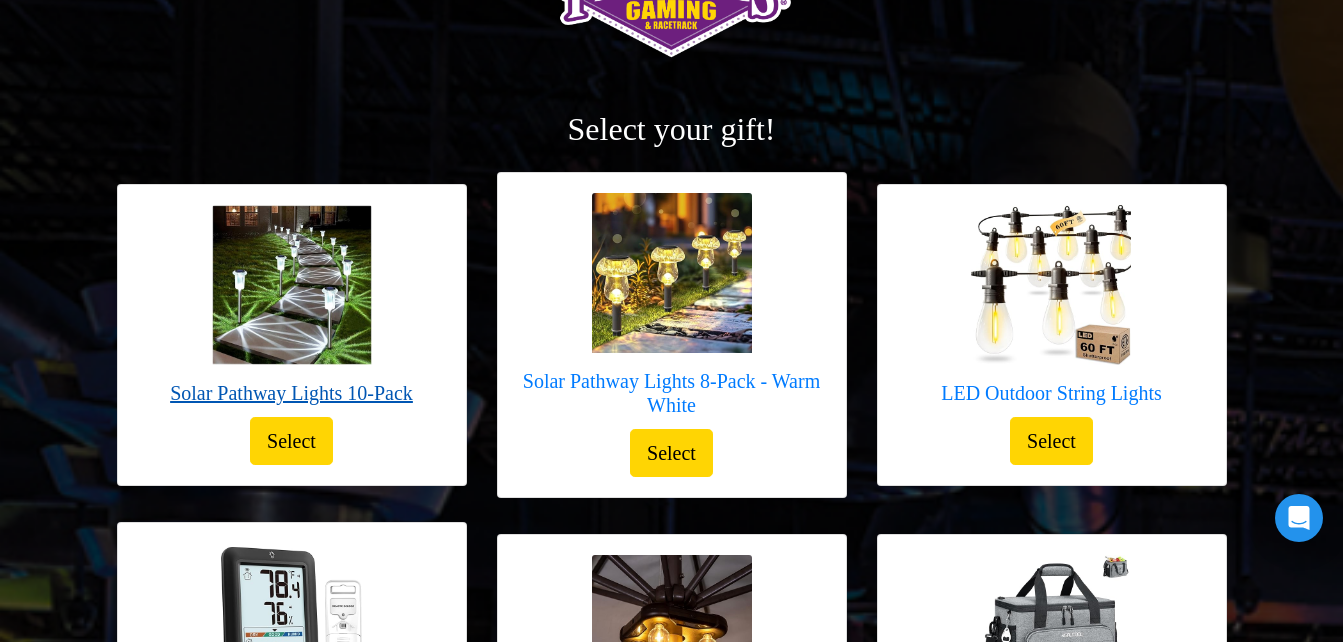 click at bounding box center [292, 285] 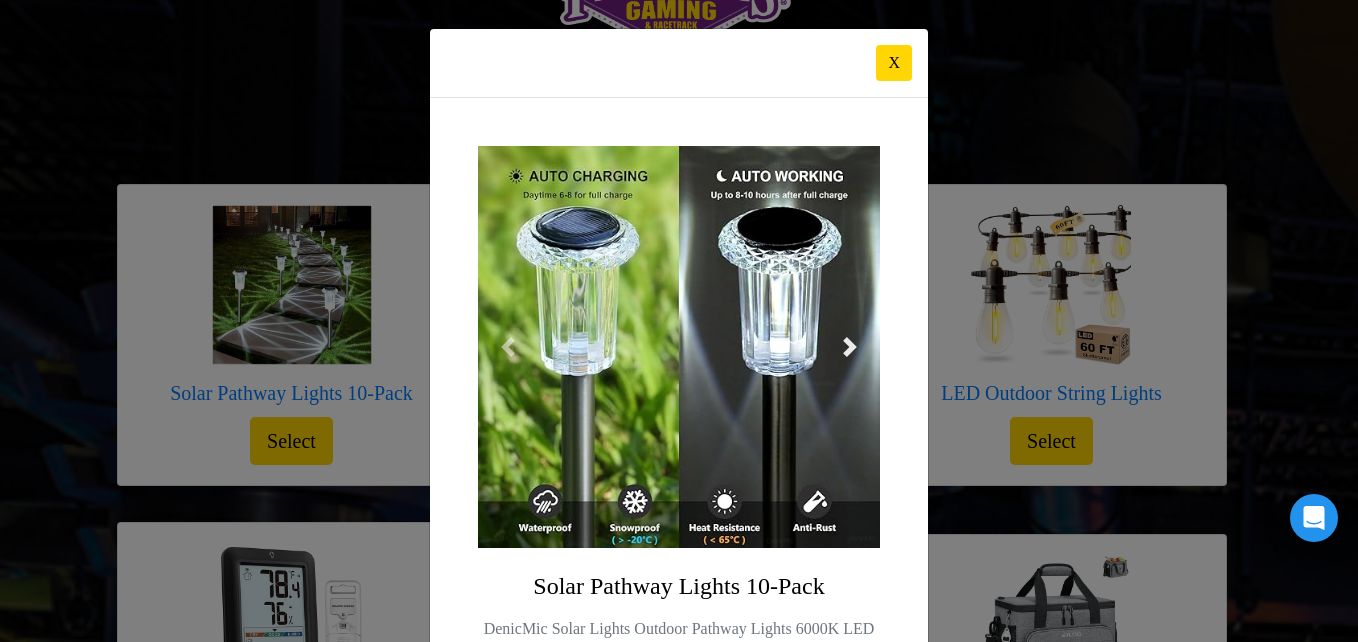 click at bounding box center (850, 347) 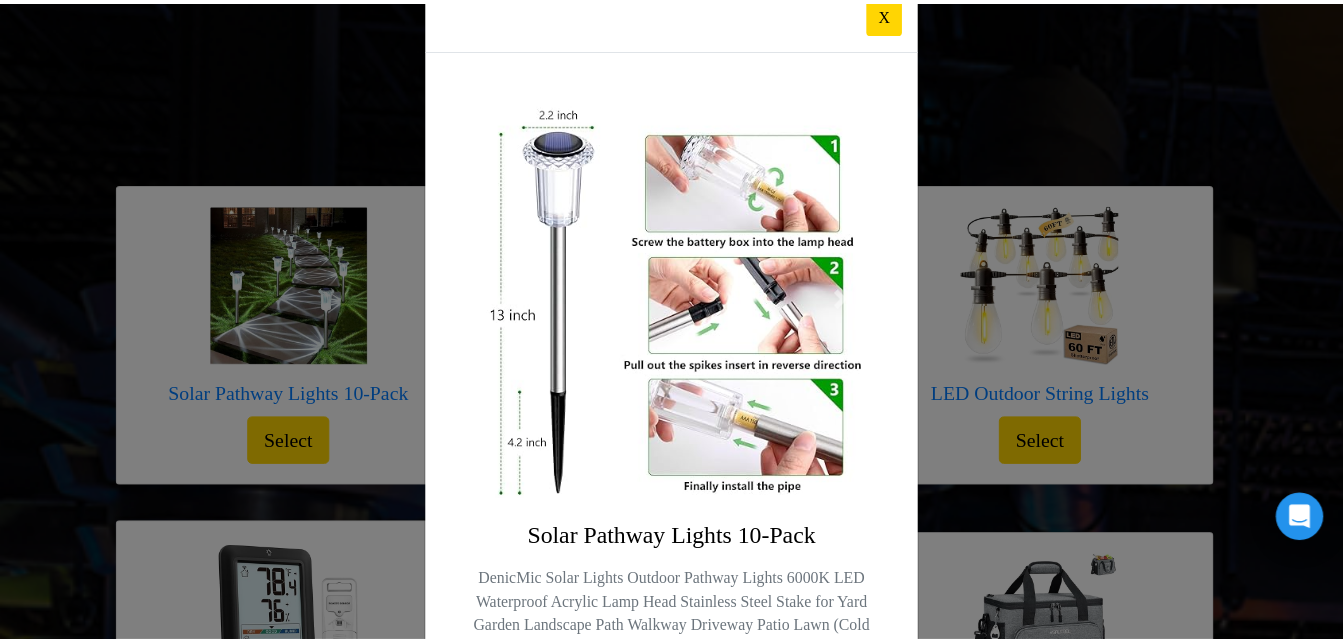 scroll, scrollTop: 0, scrollLeft: 0, axis: both 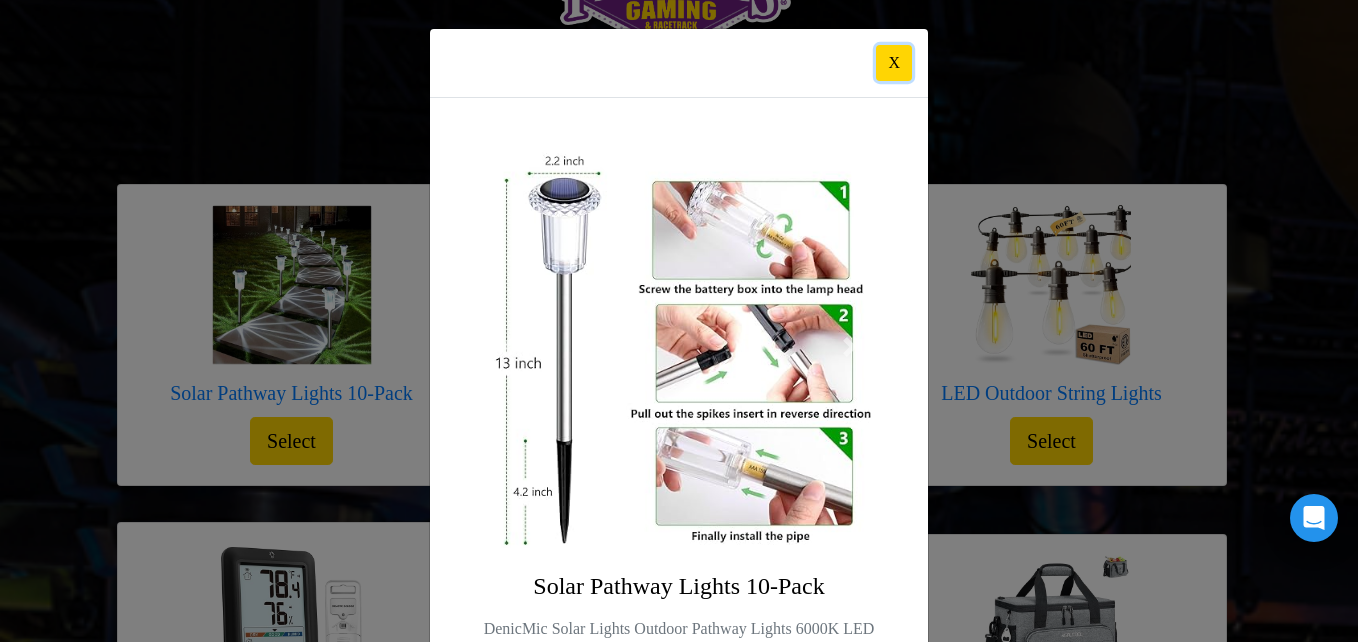 click on "X" at bounding box center [894, 63] 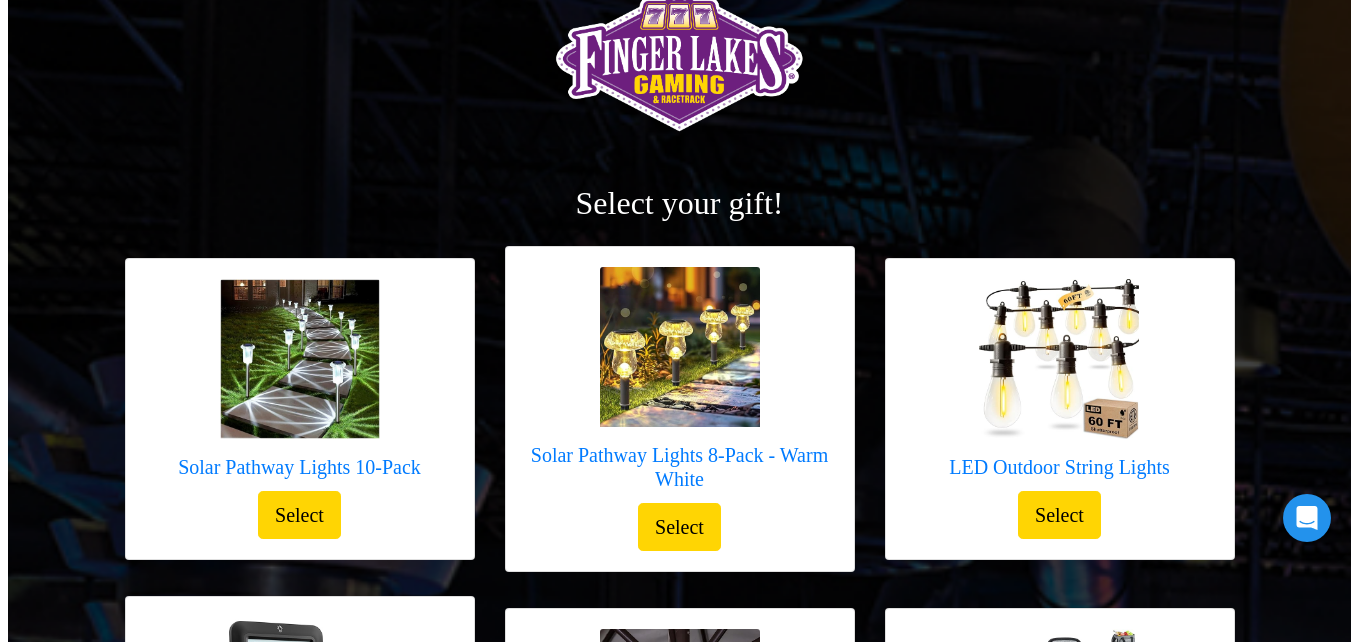 scroll, scrollTop: 164, scrollLeft: 0, axis: vertical 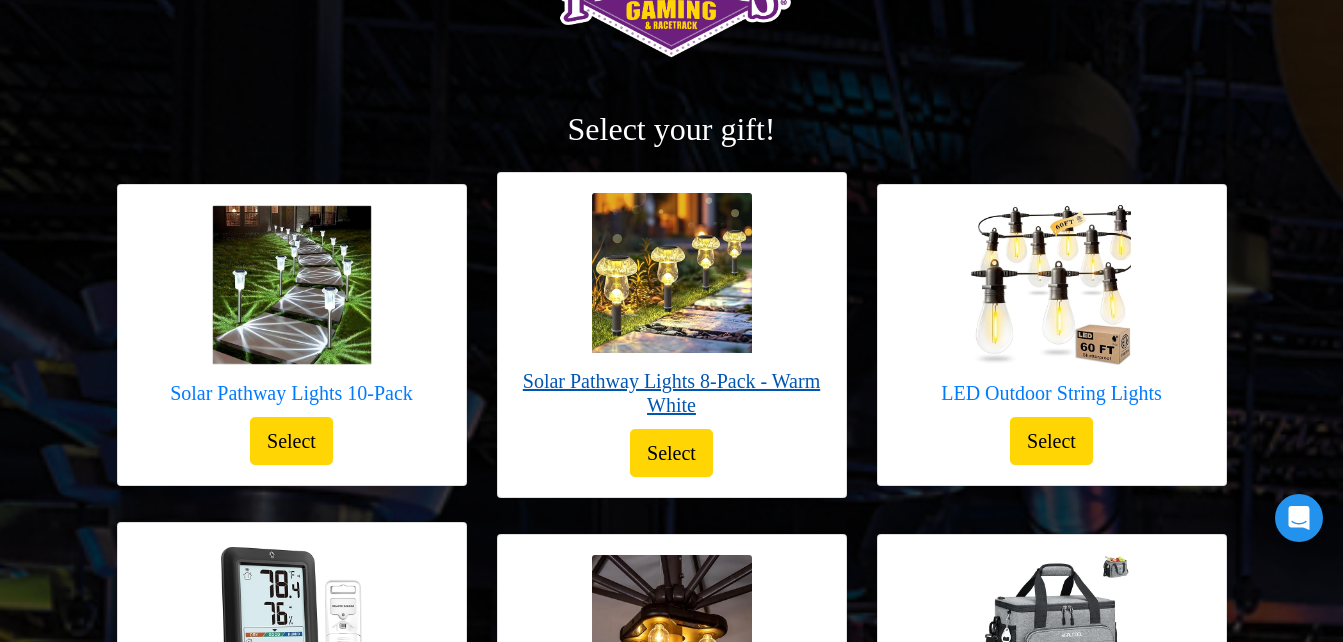 click at bounding box center (672, 273) 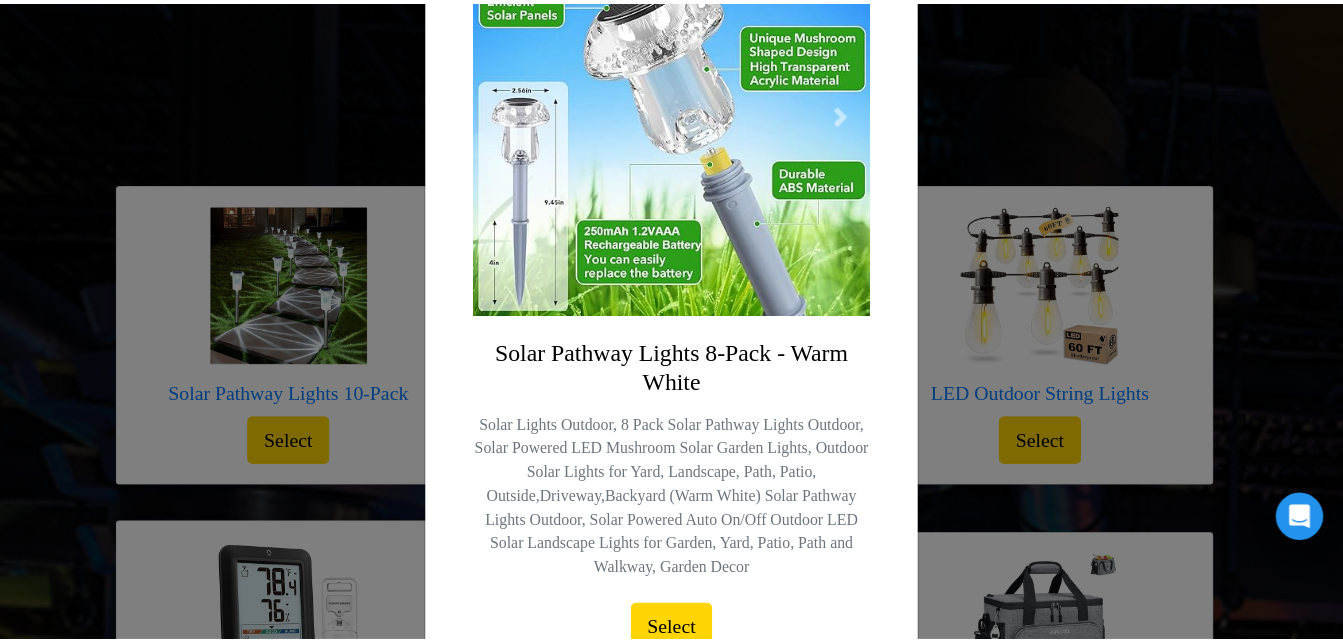 scroll, scrollTop: 0, scrollLeft: 0, axis: both 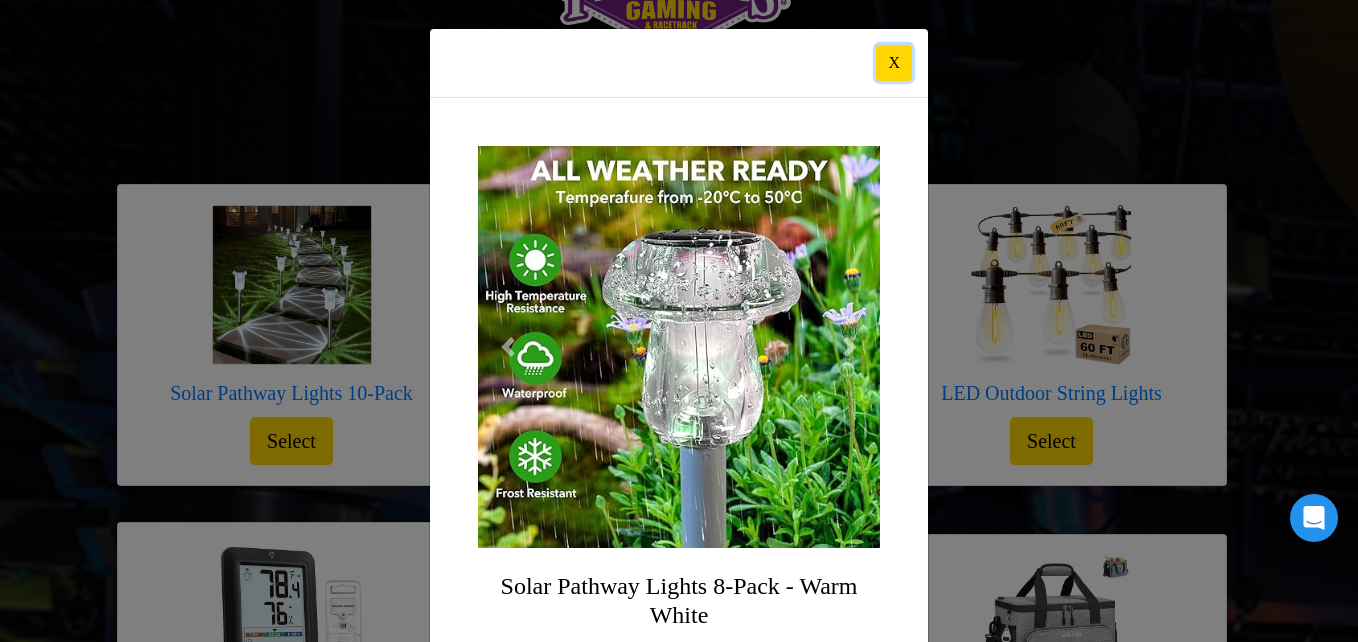 click on "X" at bounding box center [894, 63] 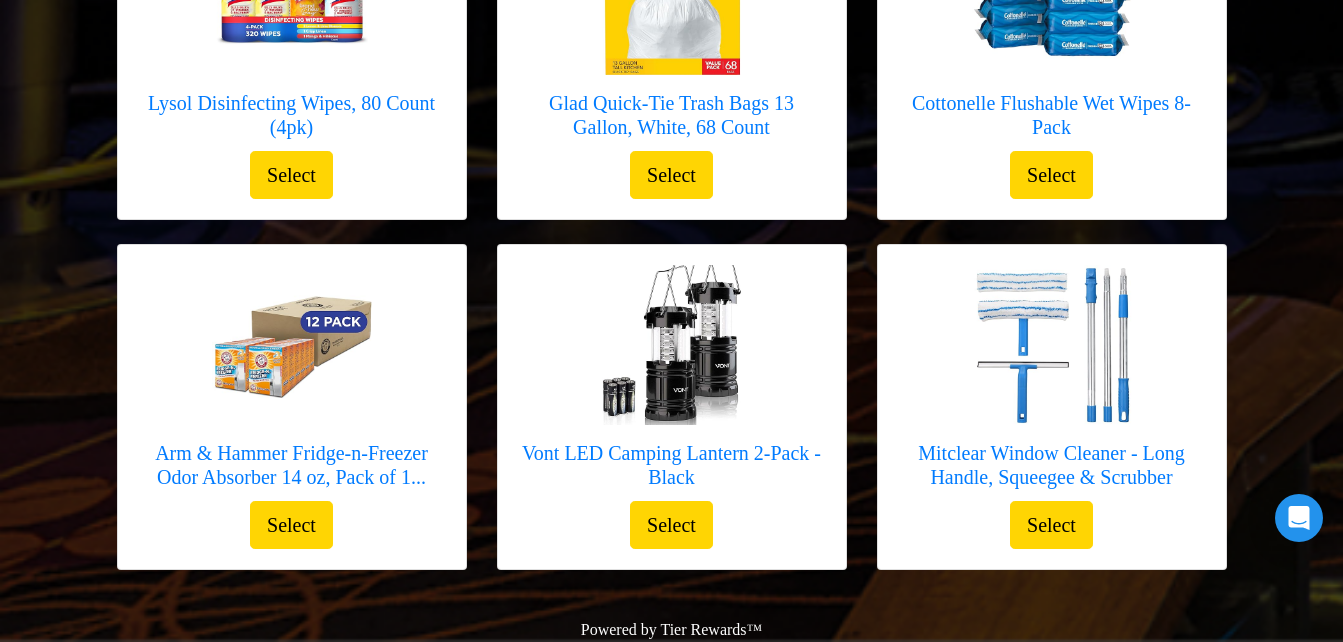 scroll, scrollTop: 2264, scrollLeft: 0, axis: vertical 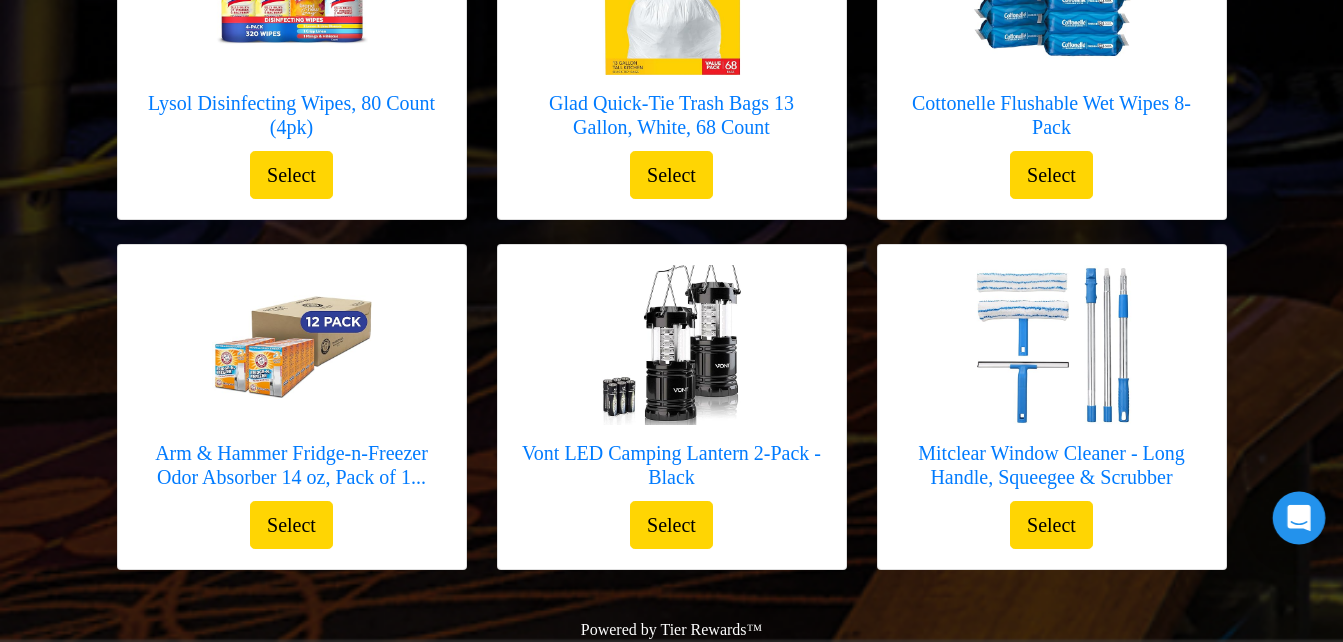 click 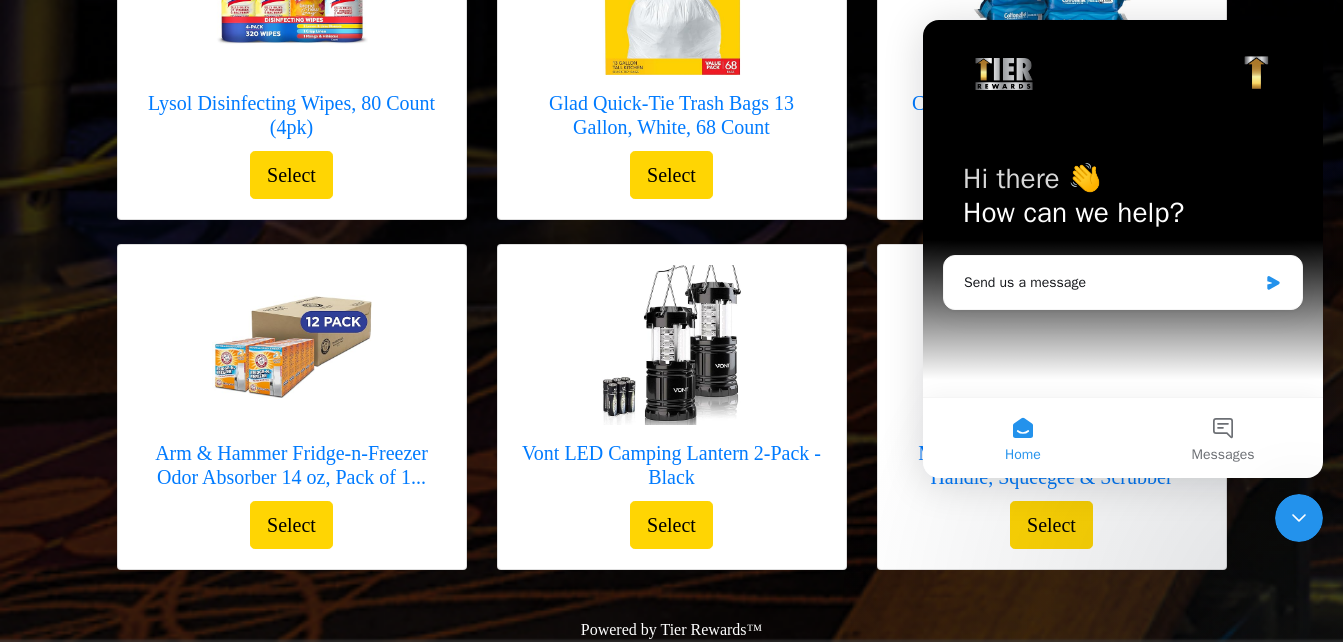 scroll, scrollTop: 0, scrollLeft: 0, axis: both 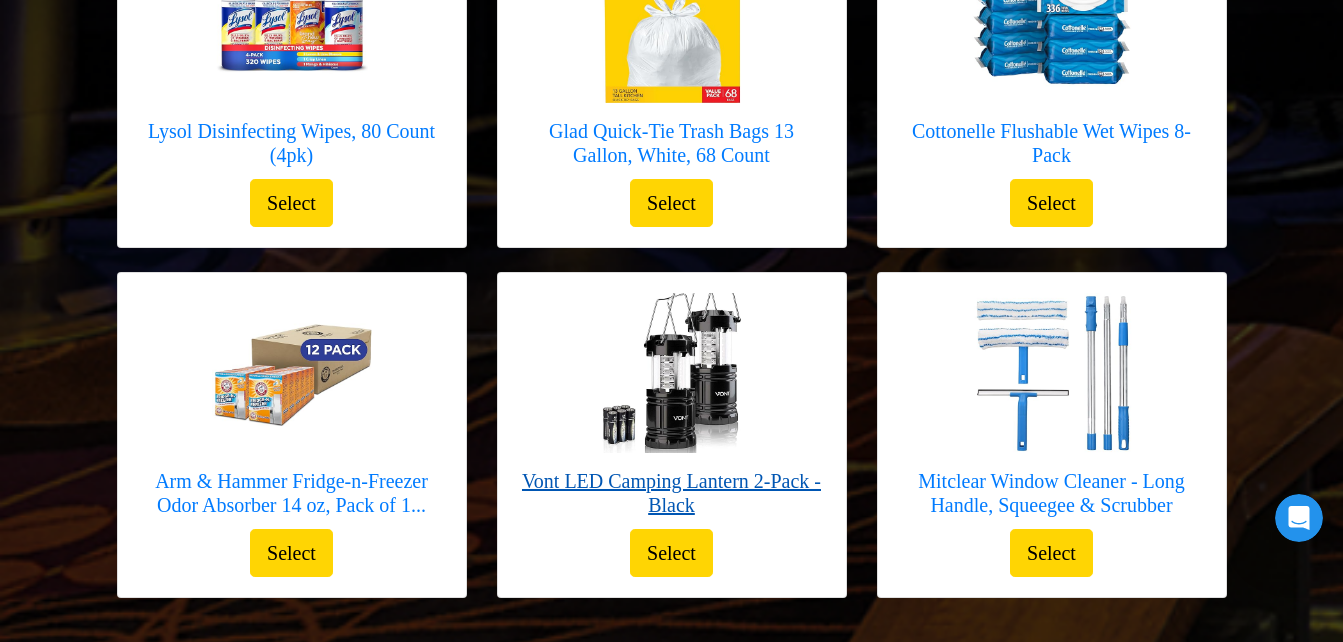 click at bounding box center (672, 373) 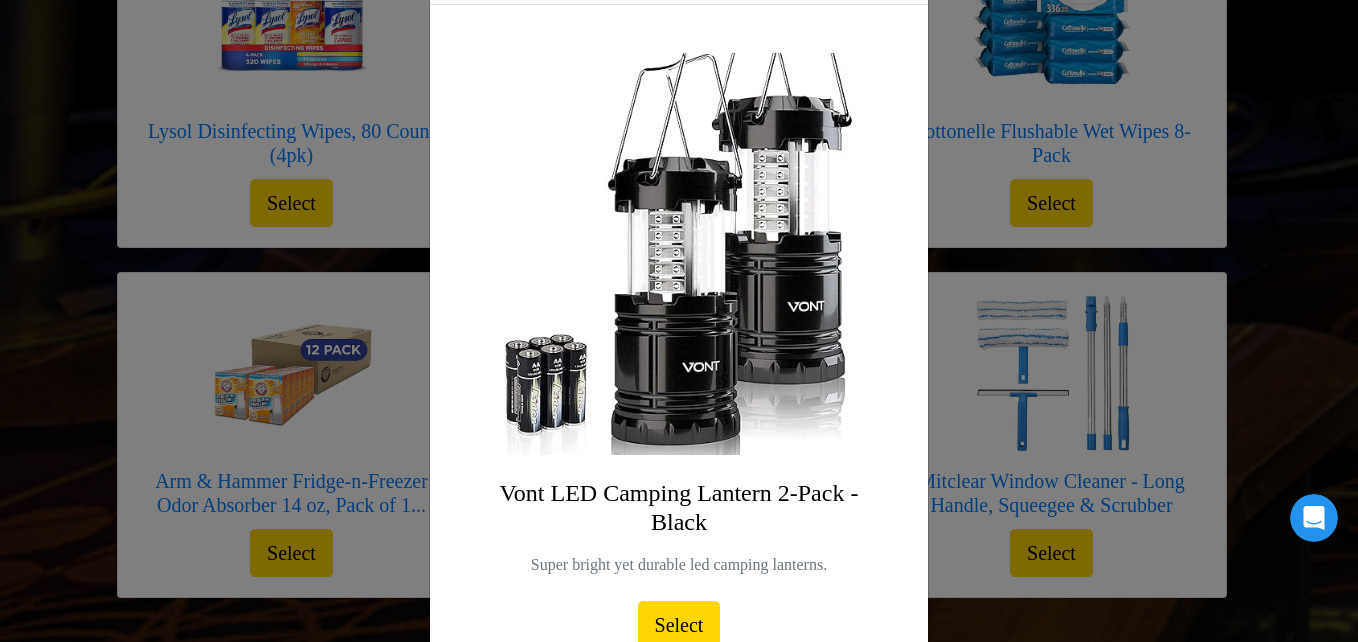 scroll, scrollTop: 100, scrollLeft: 0, axis: vertical 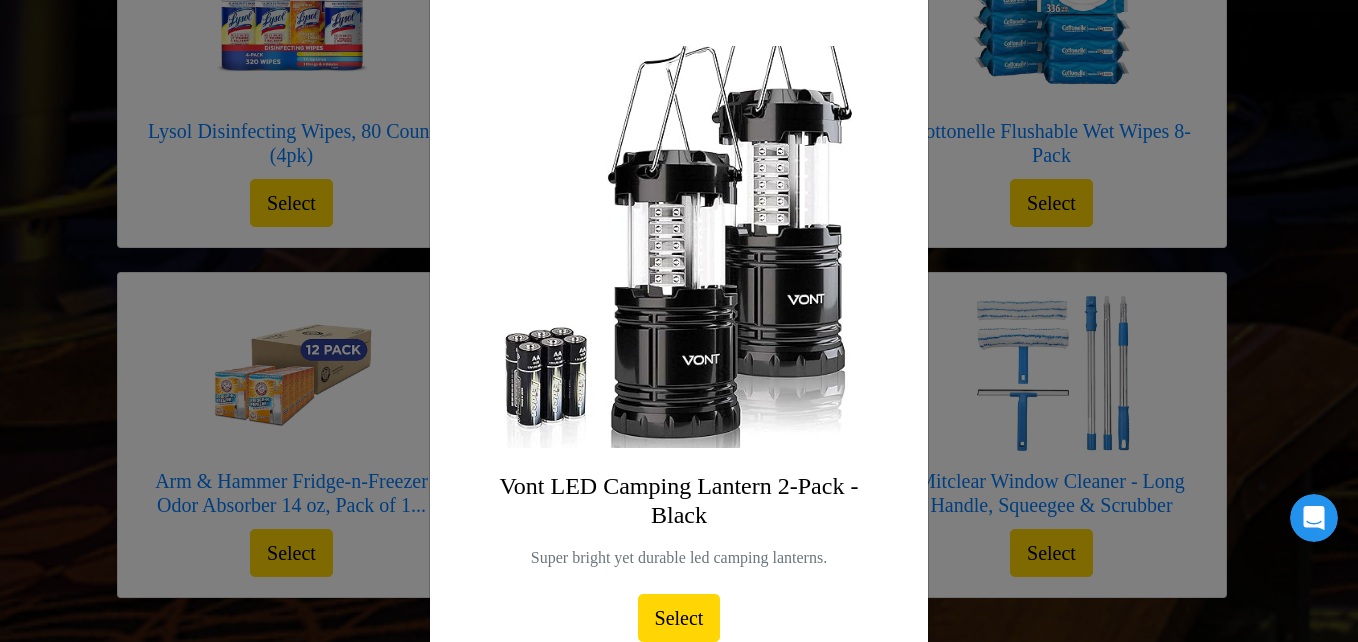 click at bounding box center (679, 247) 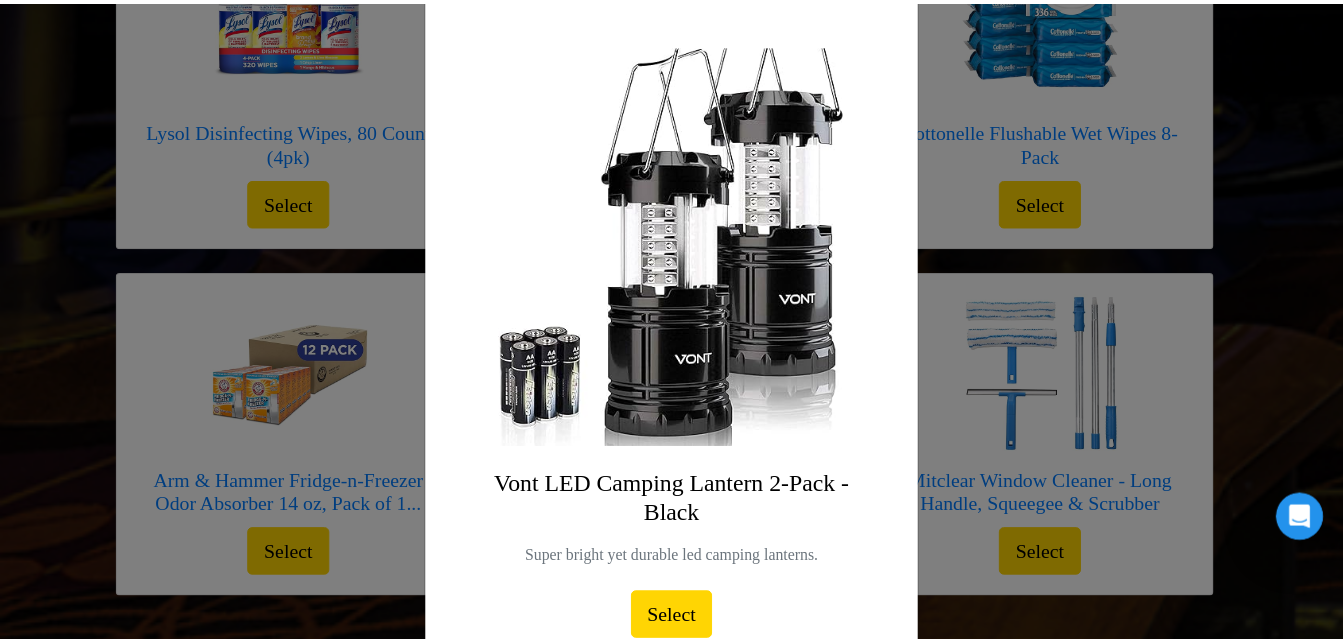 scroll, scrollTop: 0, scrollLeft: 0, axis: both 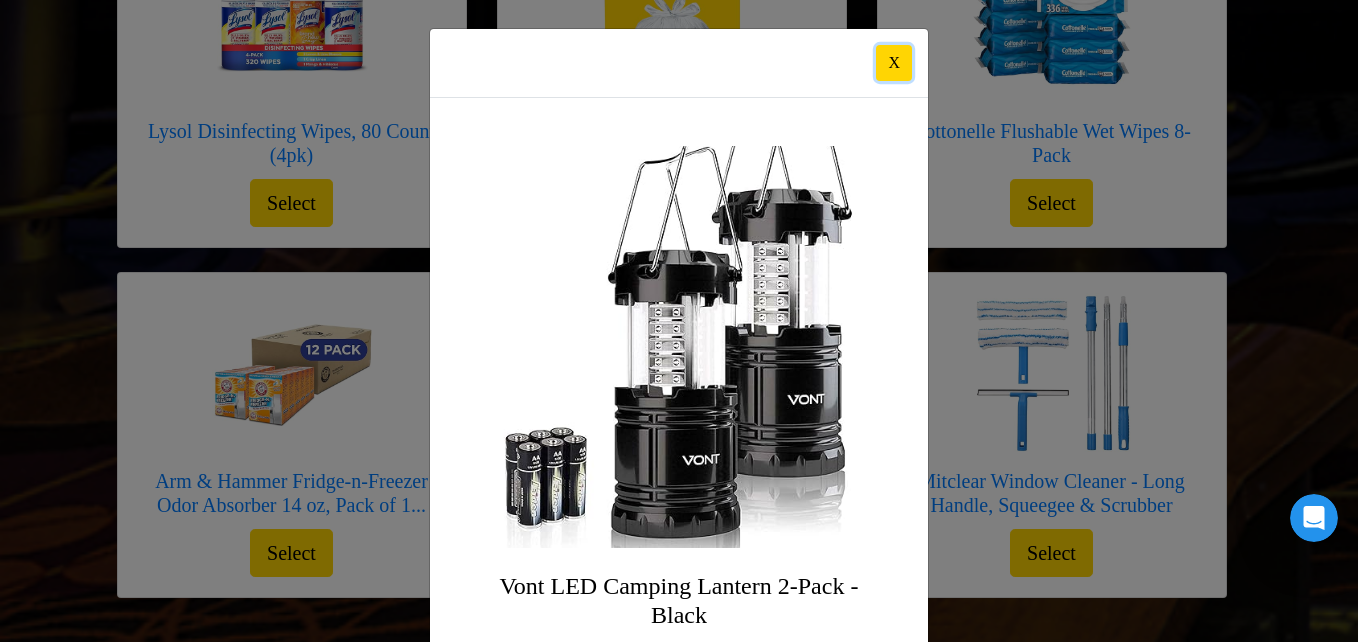 click on "X" at bounding box center (894, 63) 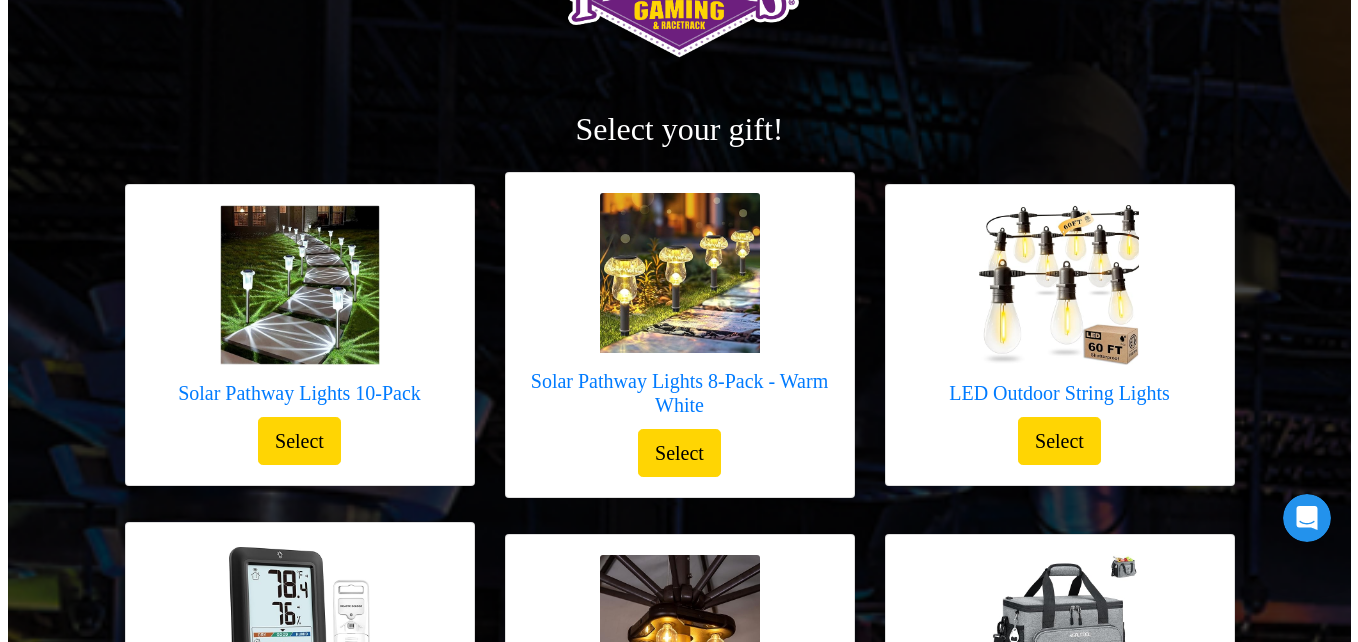 scroll, scrollTop: 264, scrollLeft: 0, axis: vertical 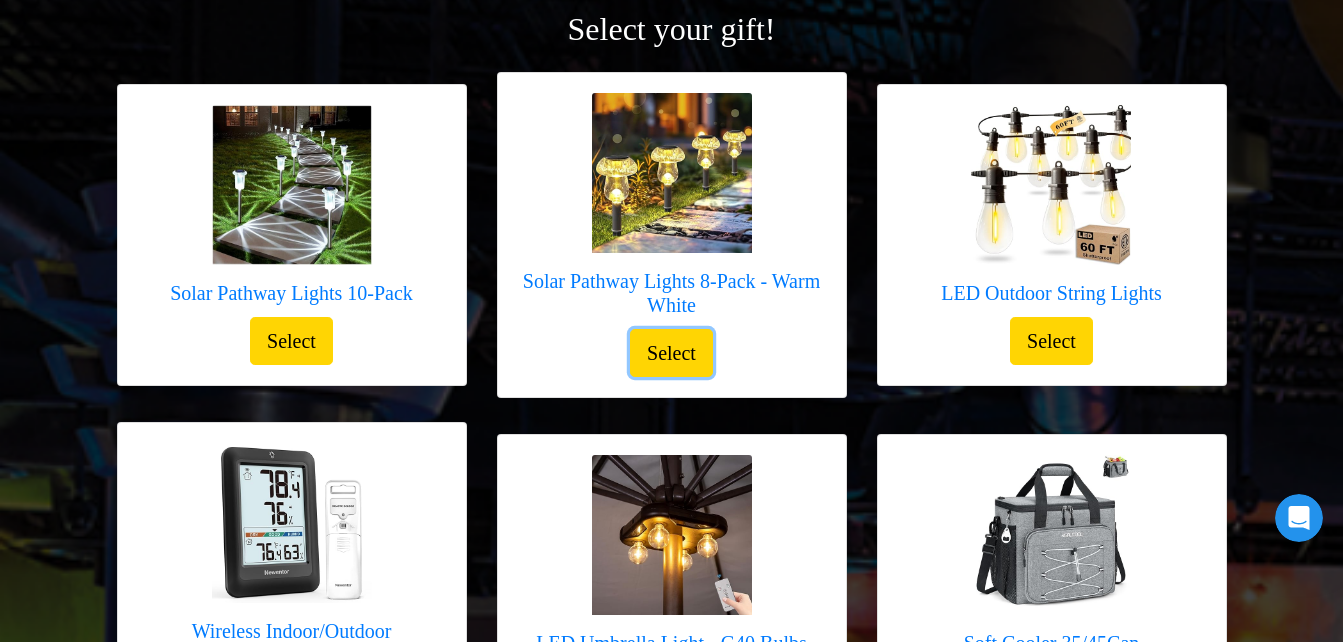 click on "Select" at bounding box center [671, 353] 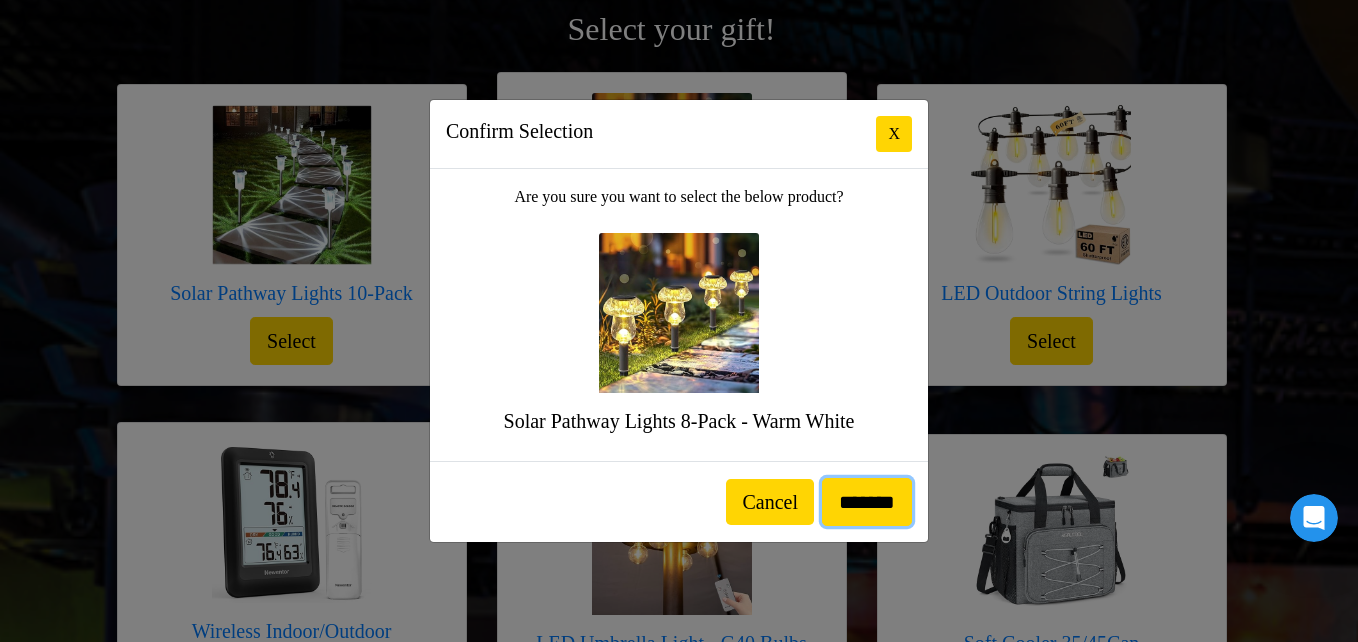 click on "*******" at bounding box center (867, 502) 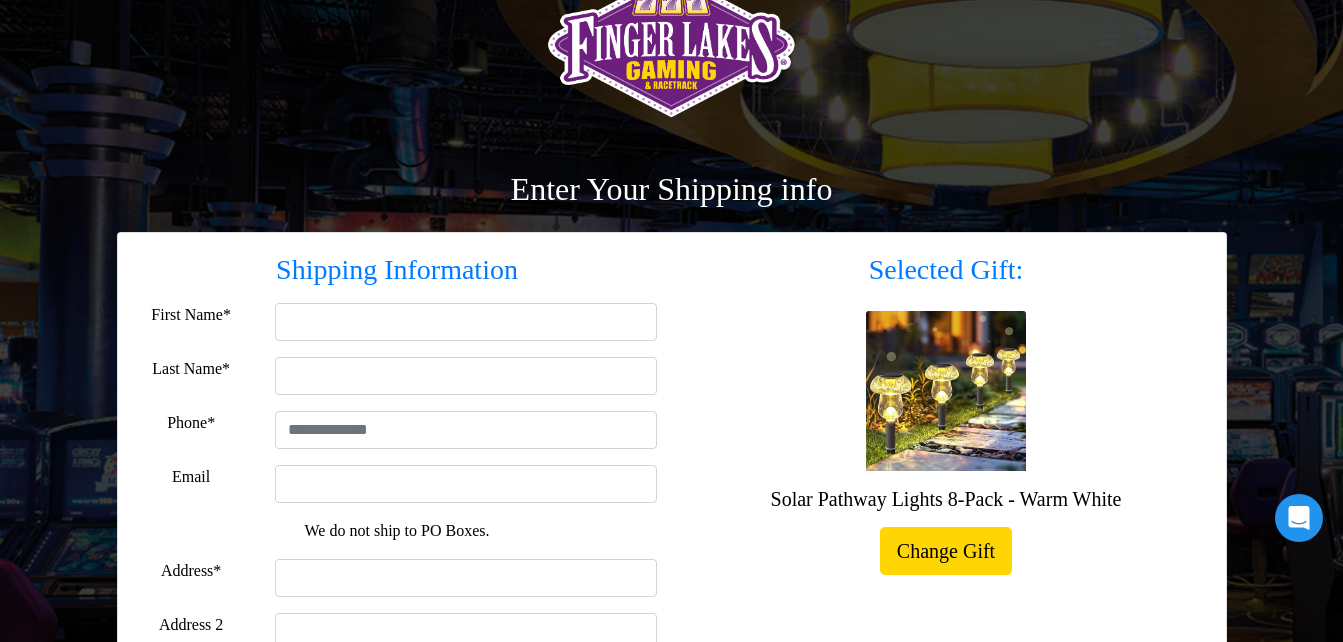 scroll, scrollTop: 200, scrollLeft: 0, axis: vertical 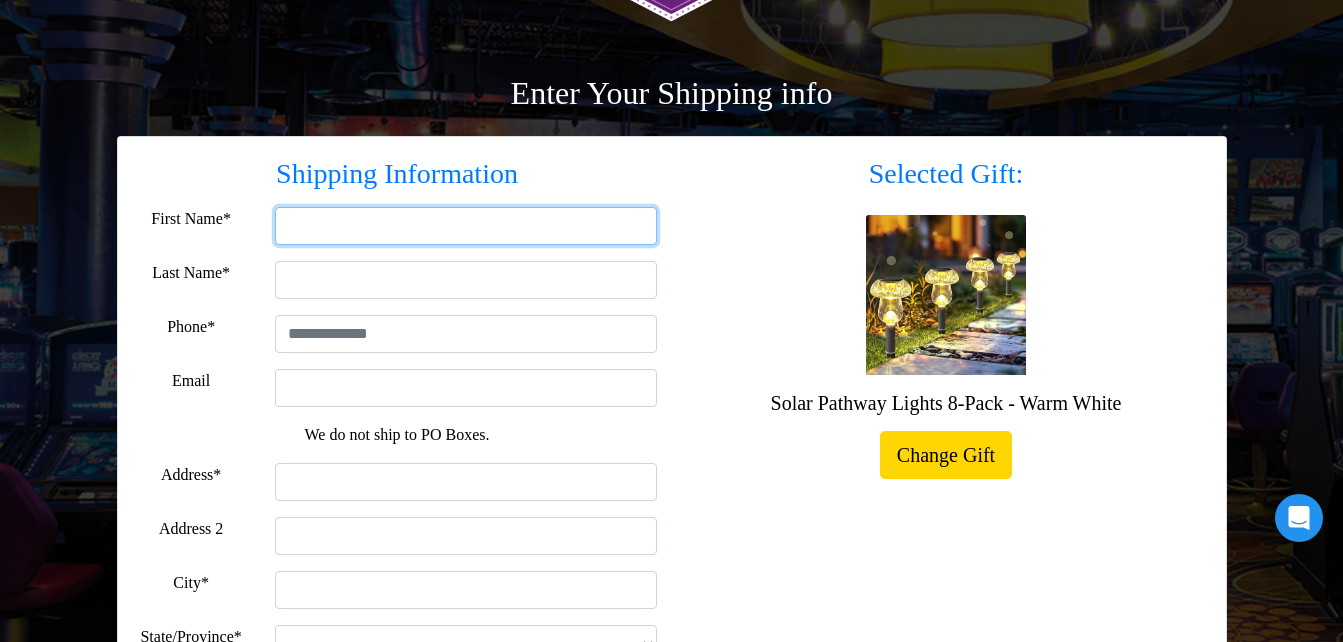 click on "First Name*" at bounding box center [466, 226] 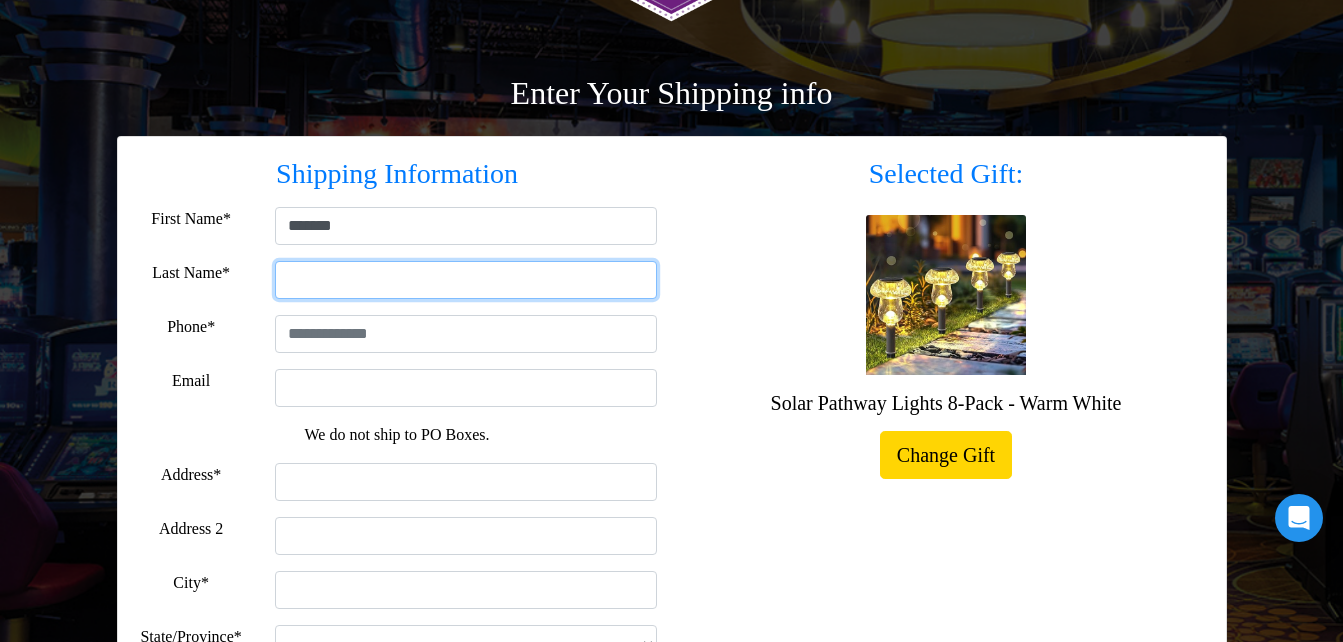 type on "*****" 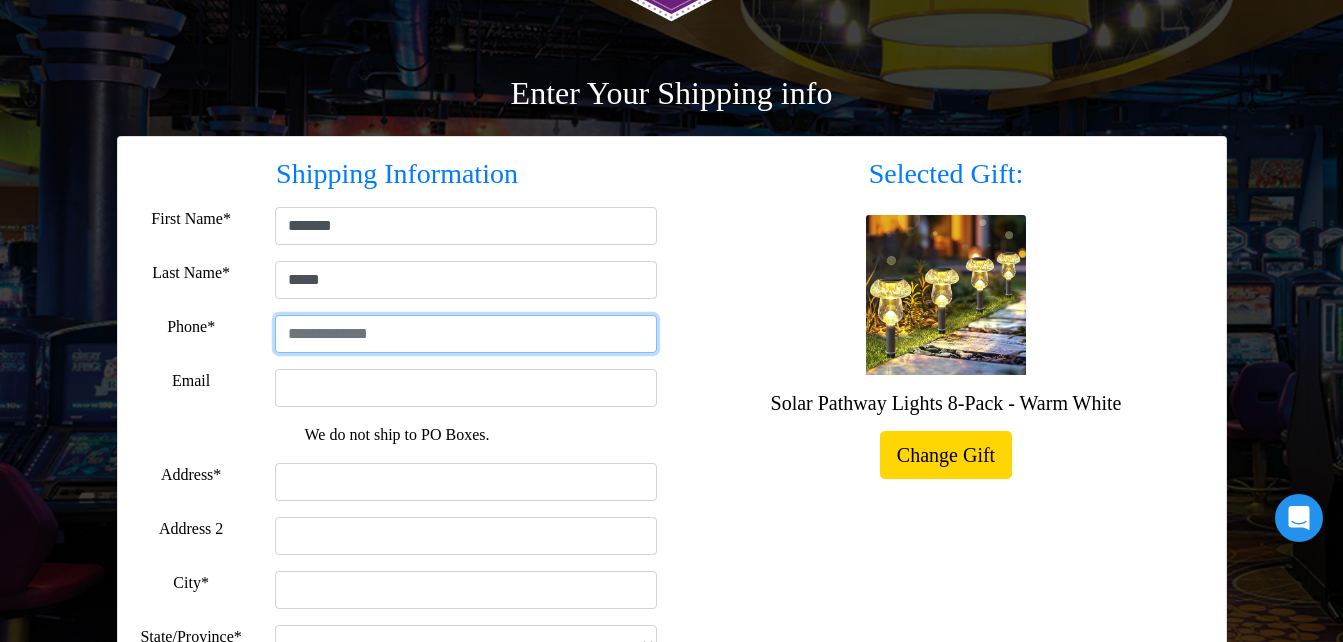 type on "**********" 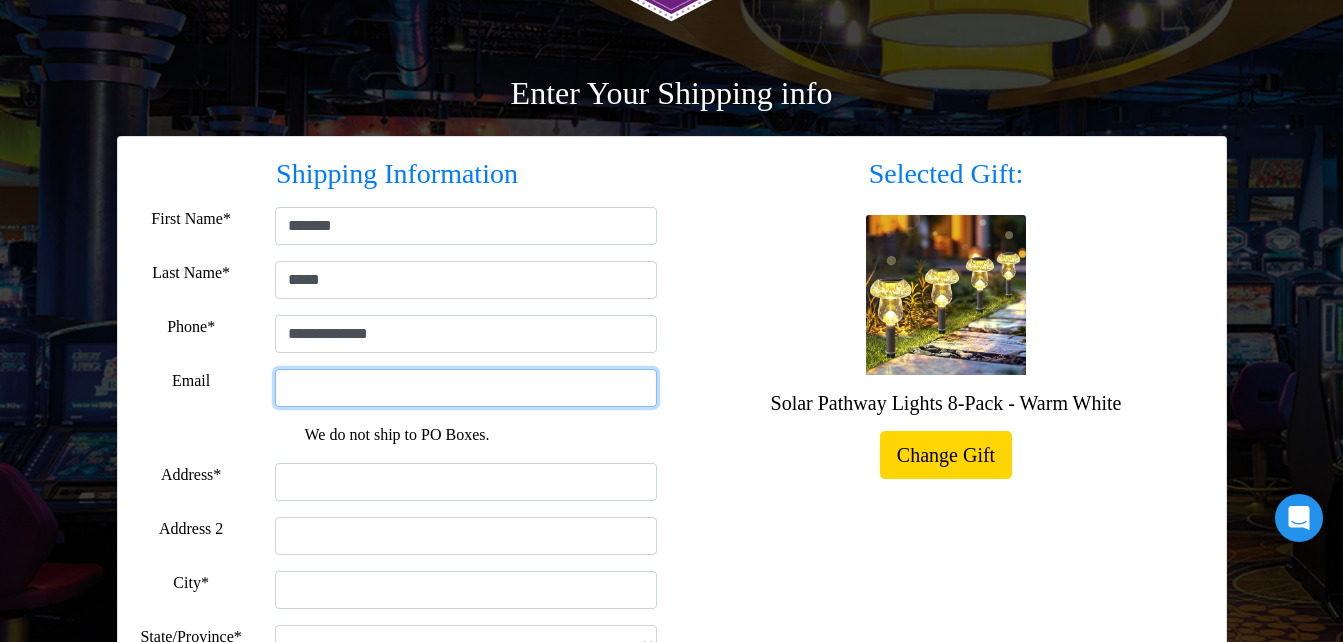 type on "**********" 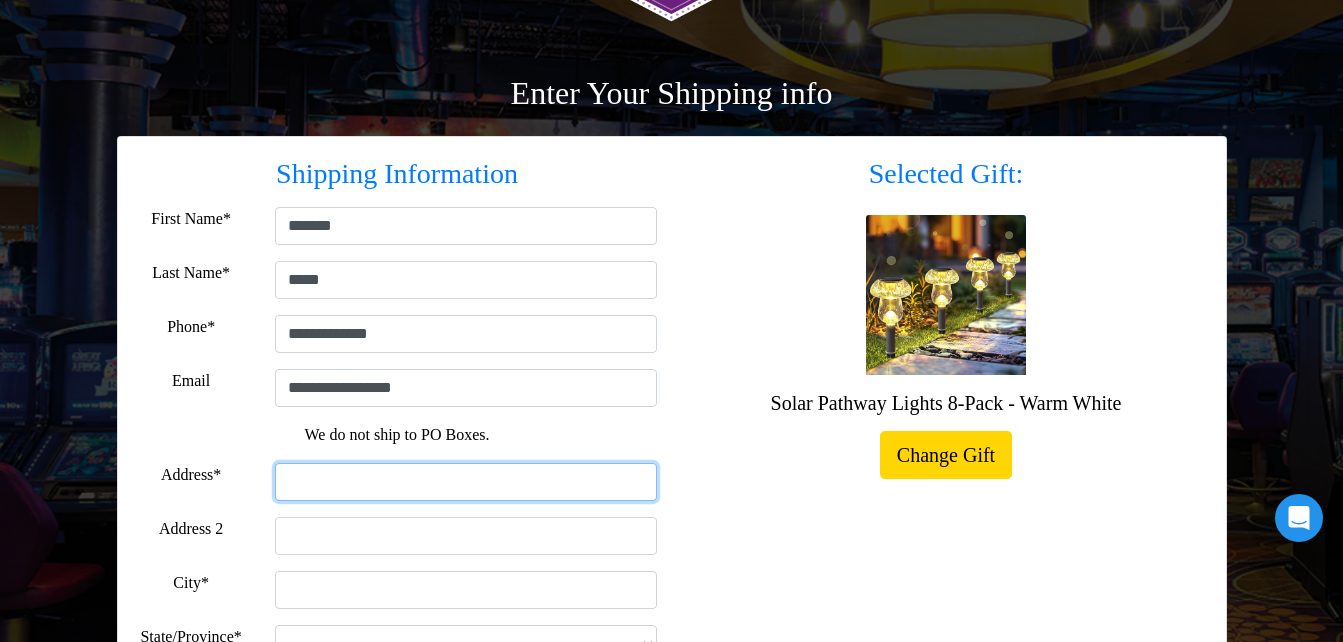 type on "**********" 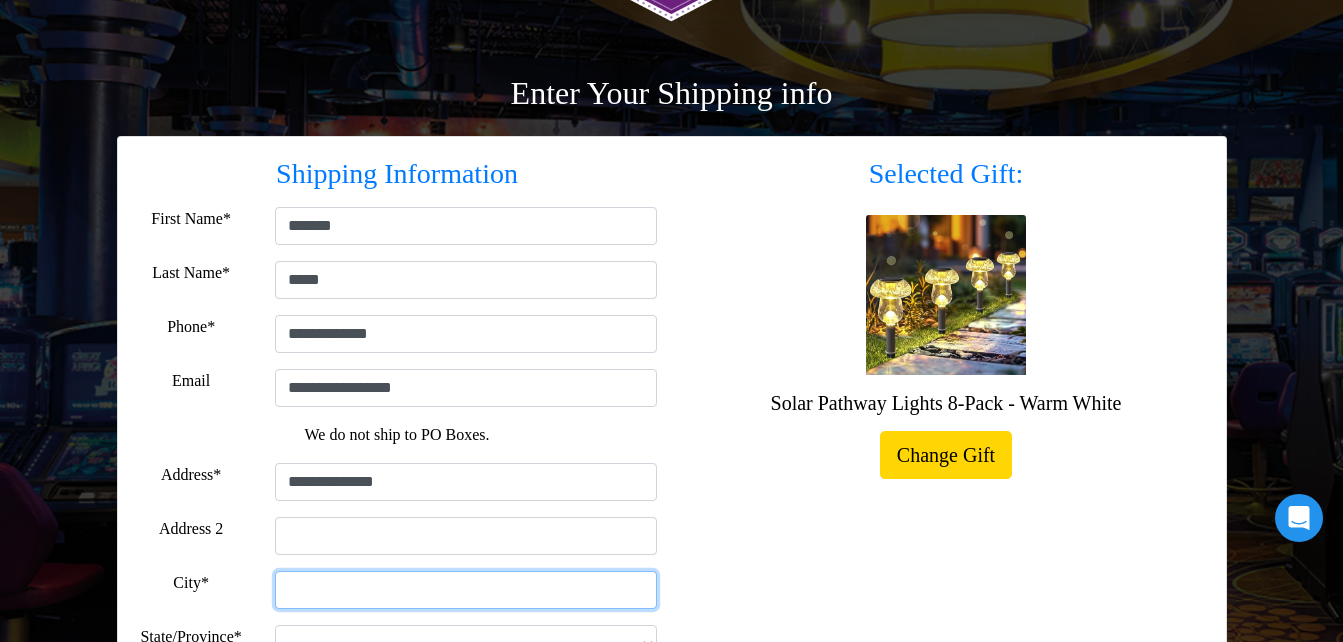 type on "**********" 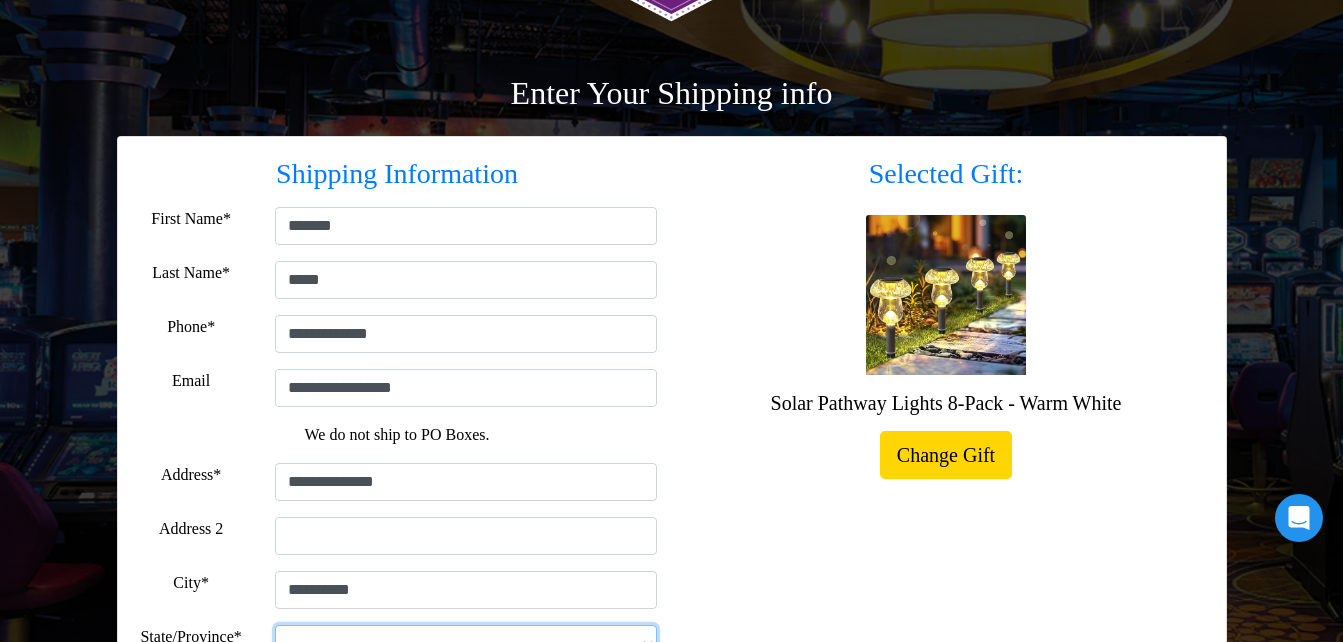 select on "**" 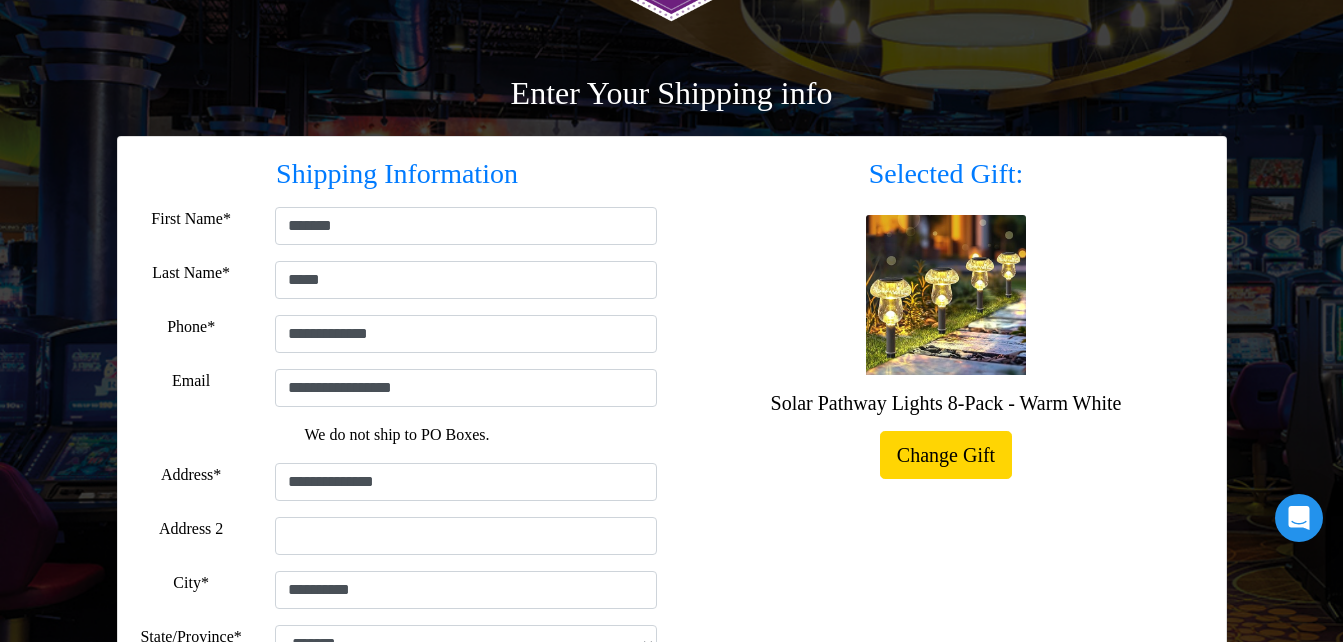 type on "*****" 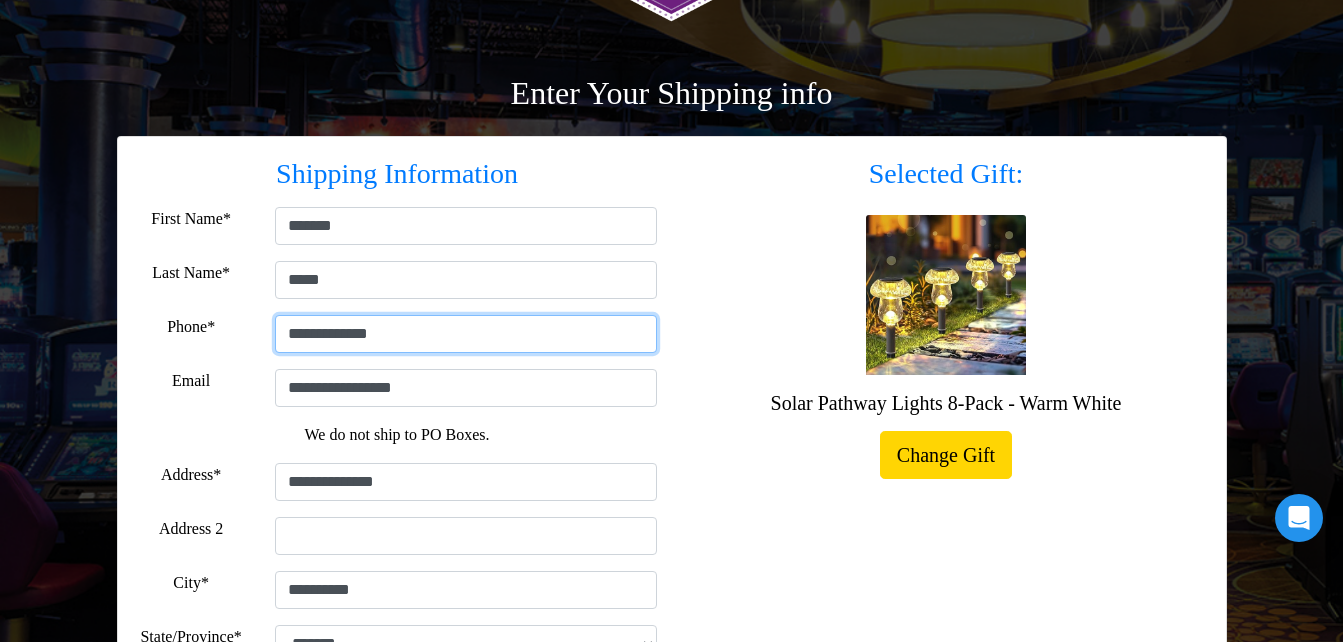 click on "**********" at bounding box center [466, 334] 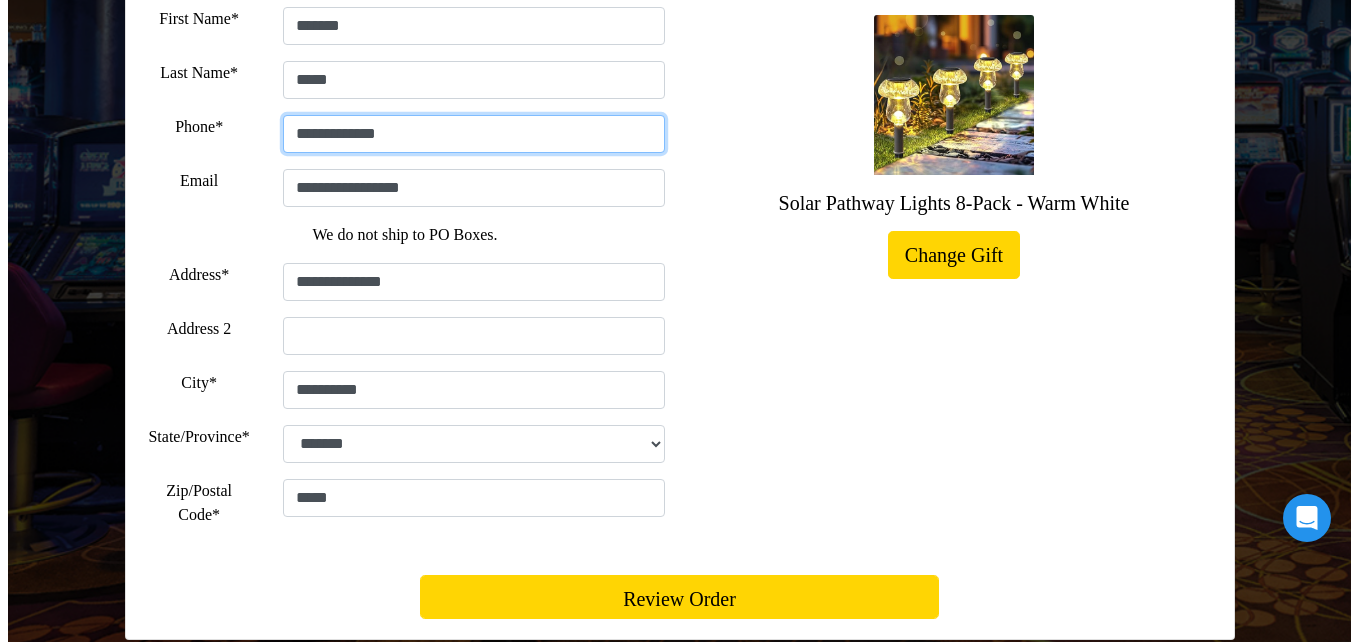 scroll, scrollTop: 446, scrollLeft: 0, axis: vertical 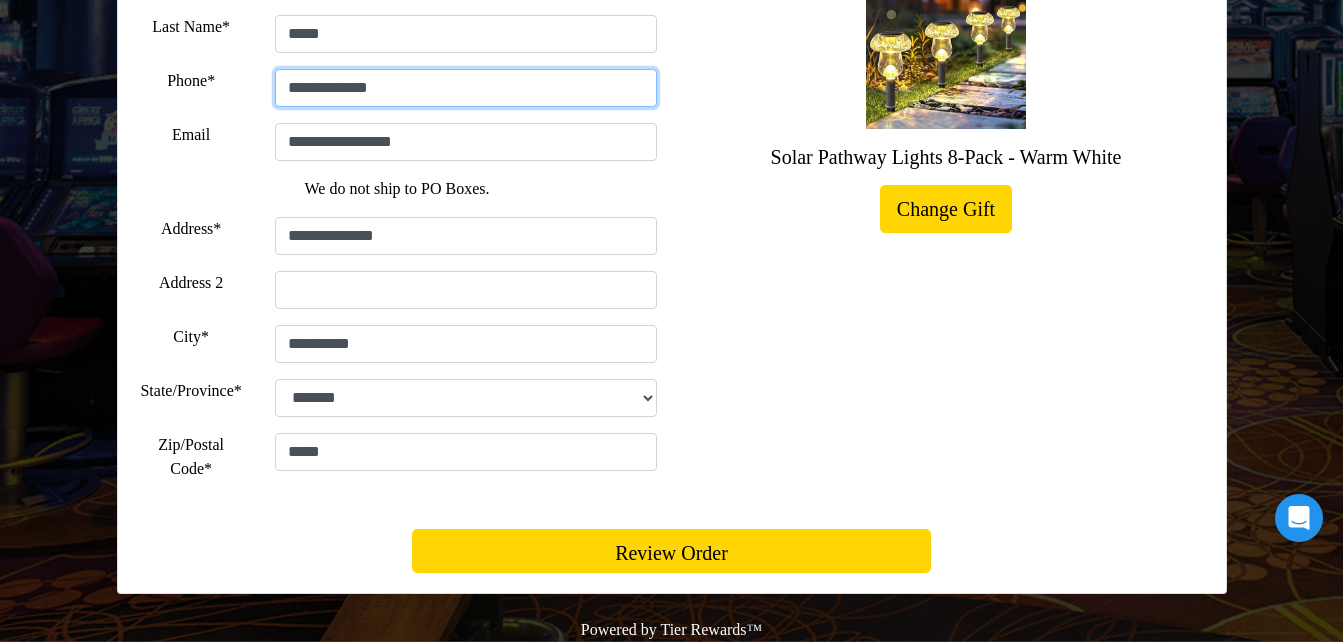 type on "**********" 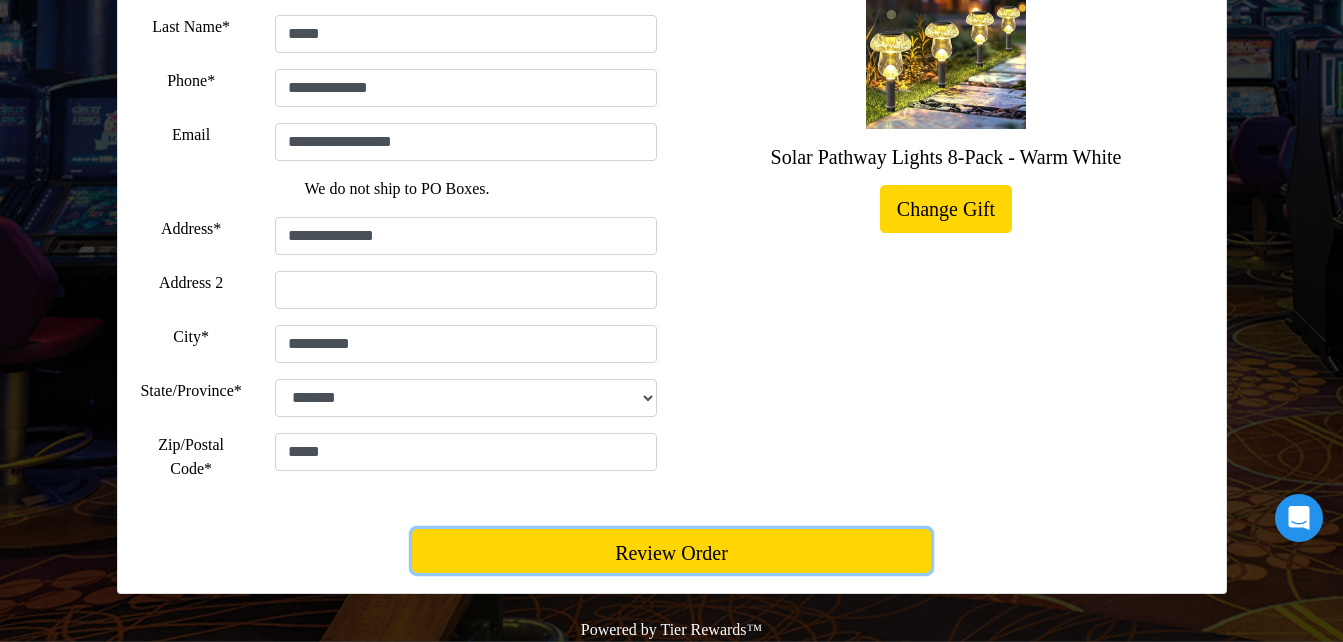 click on "Review Order" at bounding box center (671, 551) 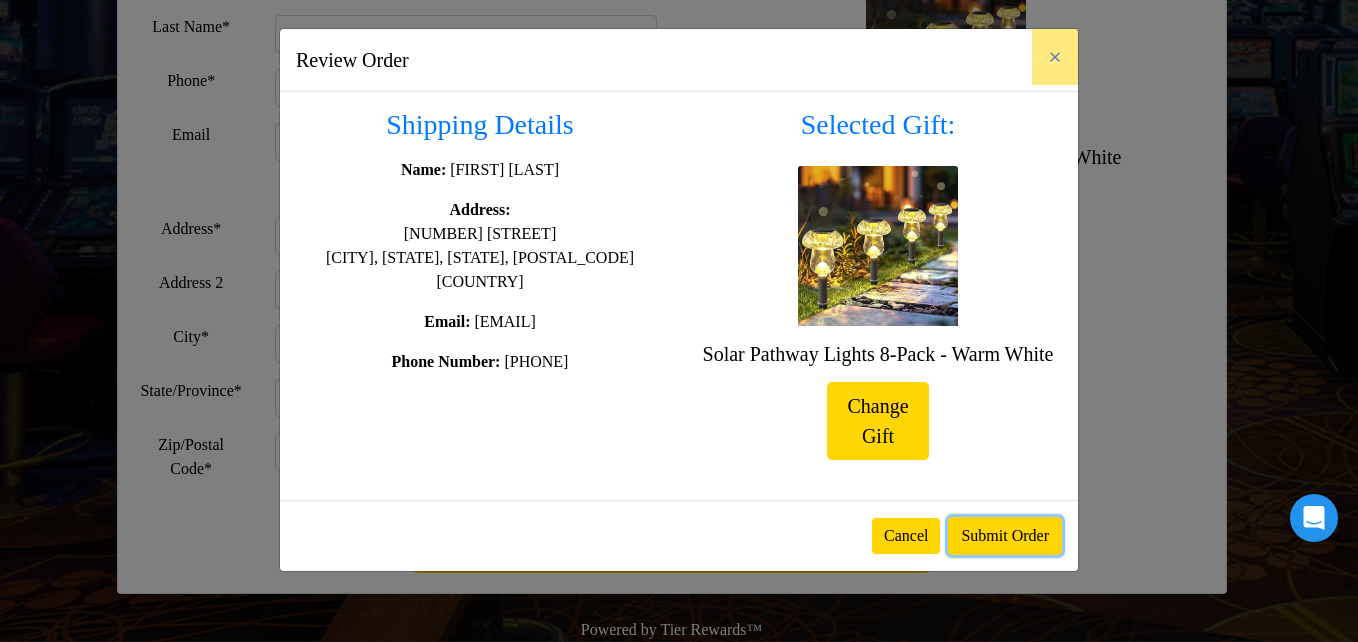 click on "Submit Order" at bounding box center (1005, 536) 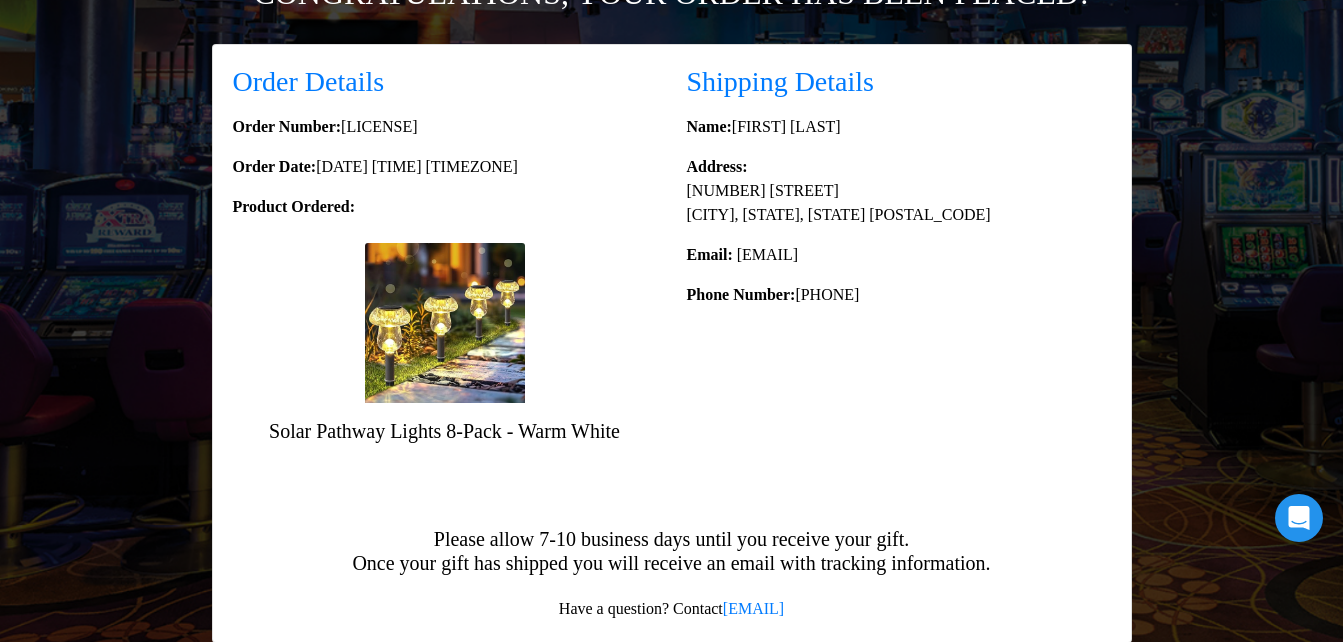 scroll, scrollTop: 373, scrollLeft: 0, axis: vertical 